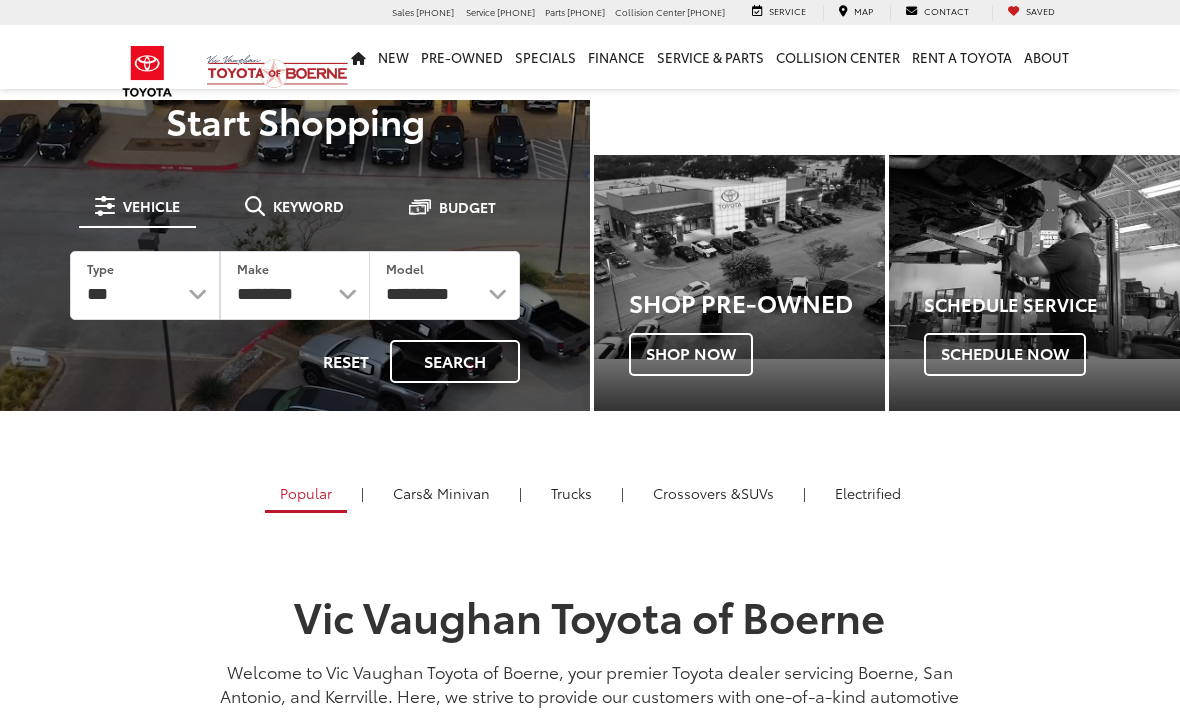 scroll, scrollTop: 0, scrollLeft: 0, axis: both 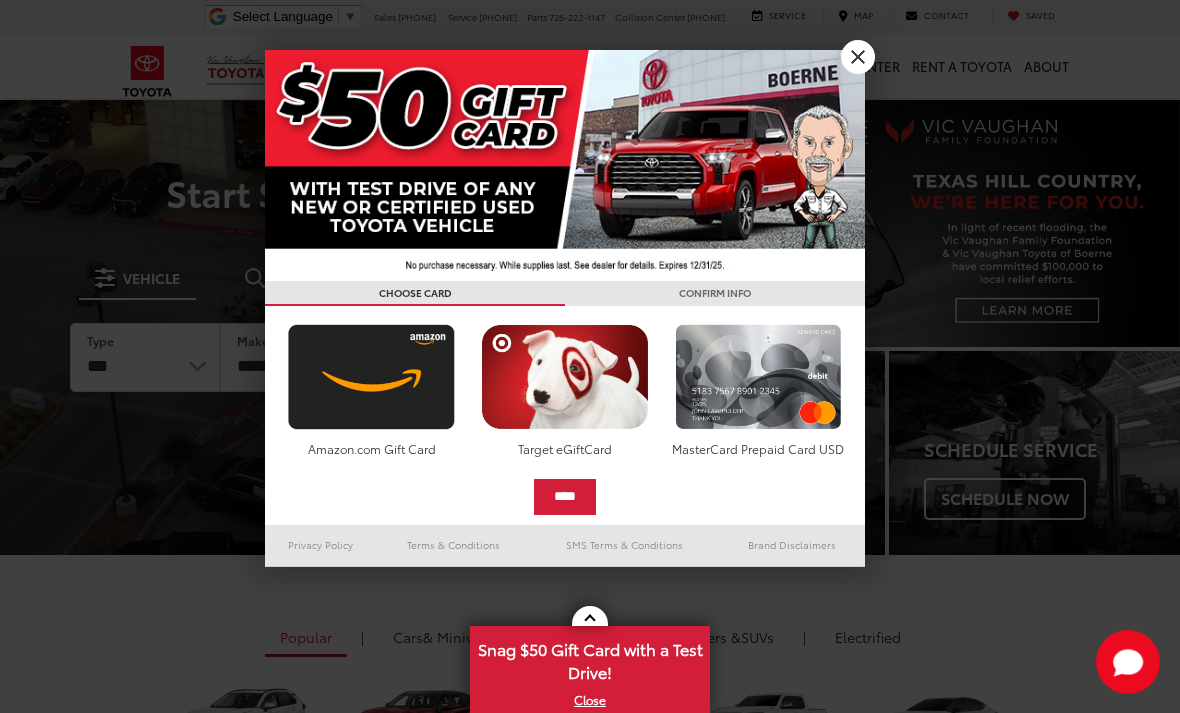 click on "X" at bounding box center [858, 57] 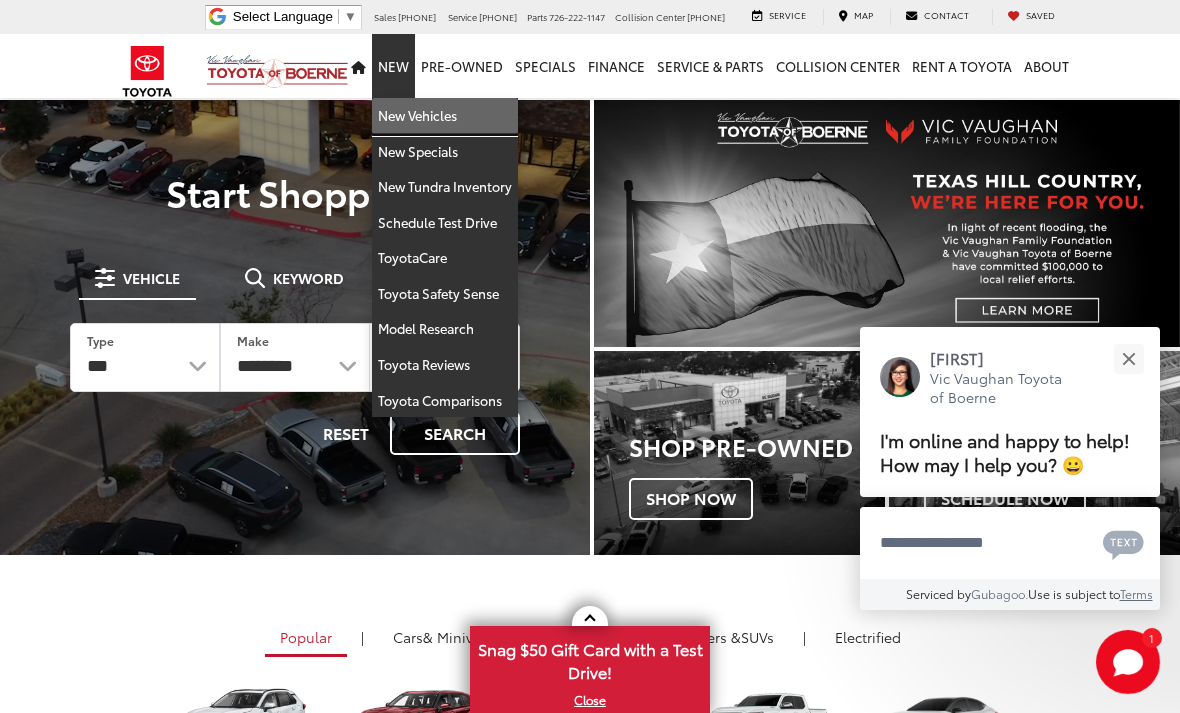 click on "New Vehicles" at bounding box center (445, 116) 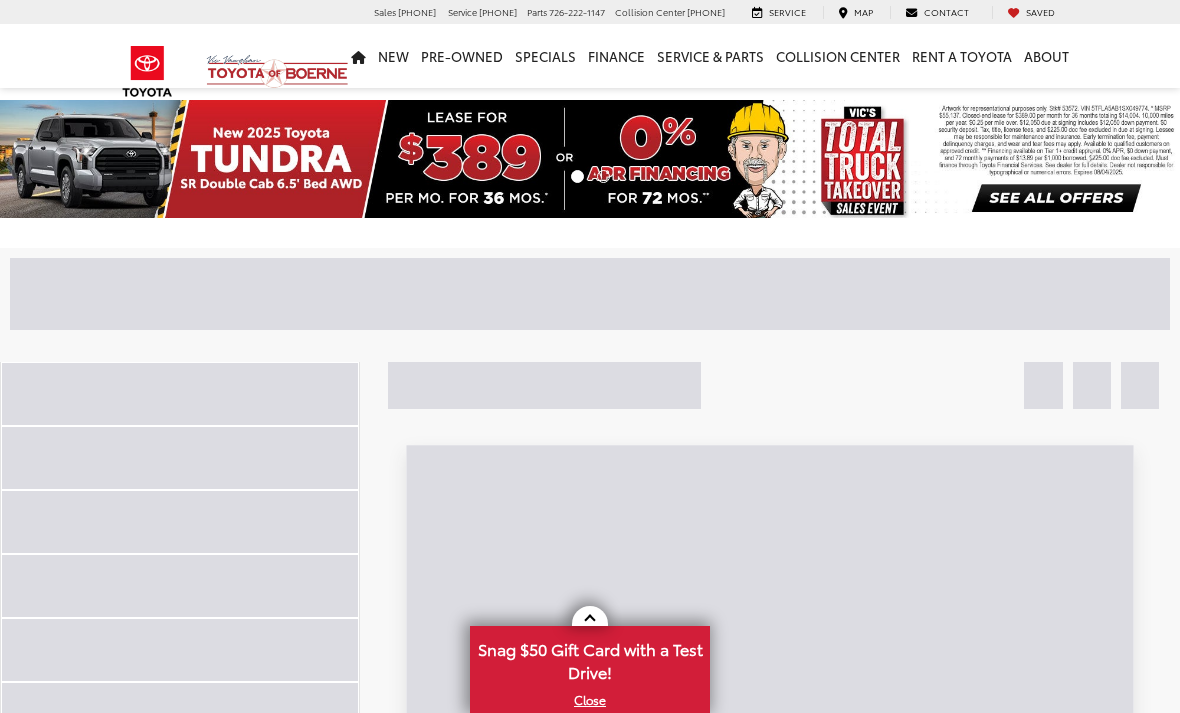 scroll, scrollTop: 0, scrollLeft: 0, axis: both 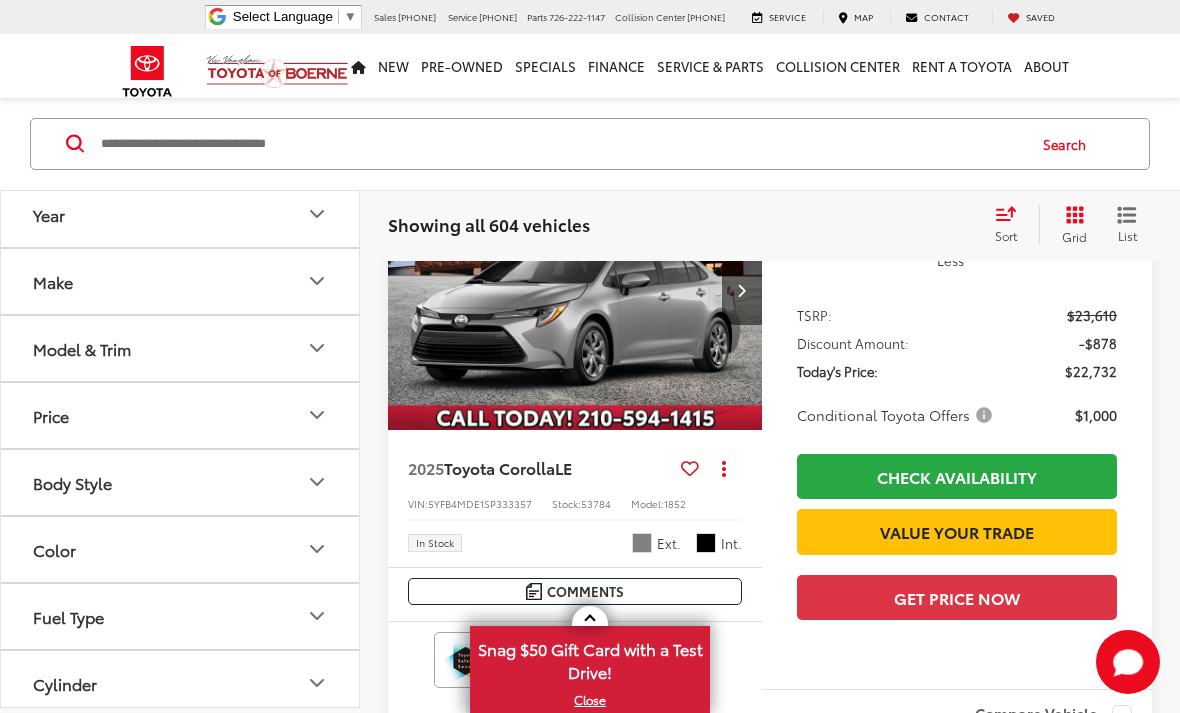 click 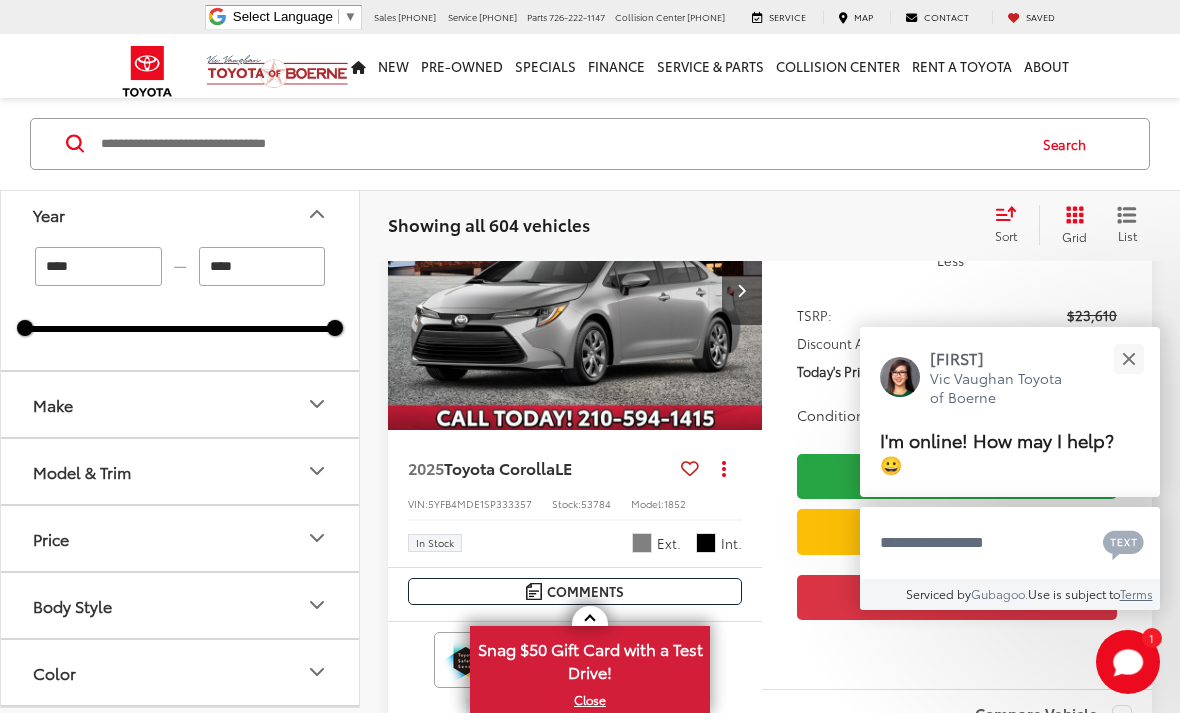 click 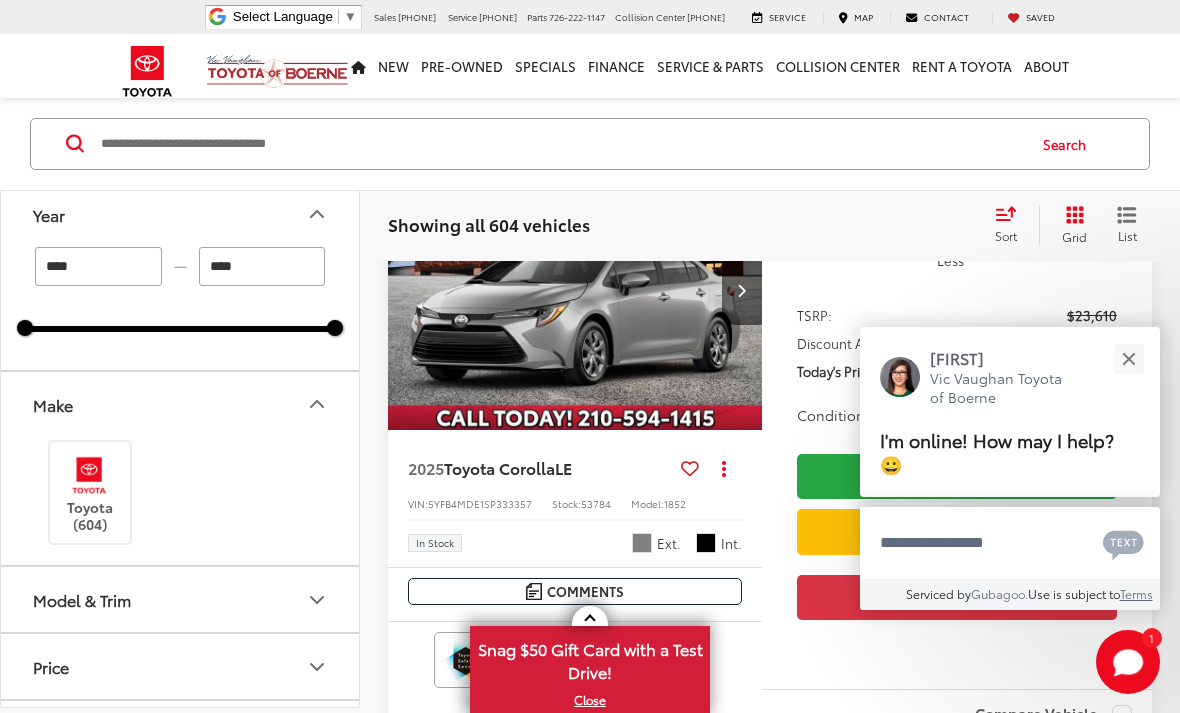 click at bounding box center [89, 474] 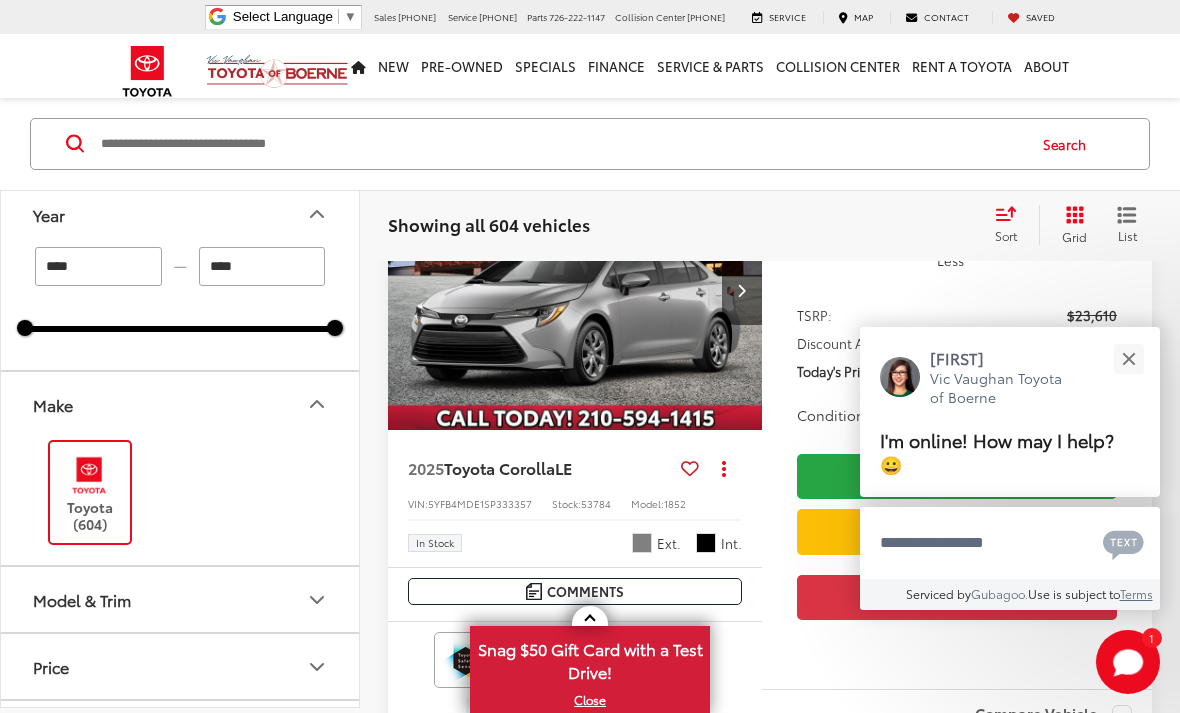 scroll, scrollTop: 83, scrollLeft: 0, axis: vertical 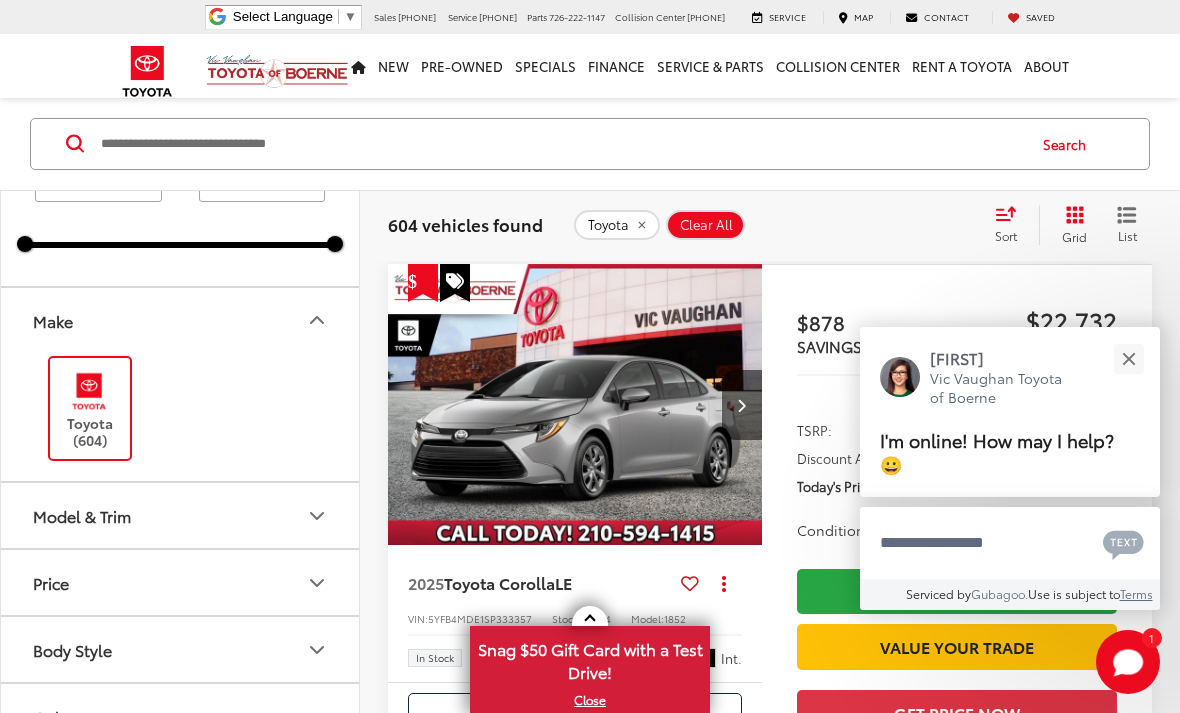 click at bounding box center (1128, 358) 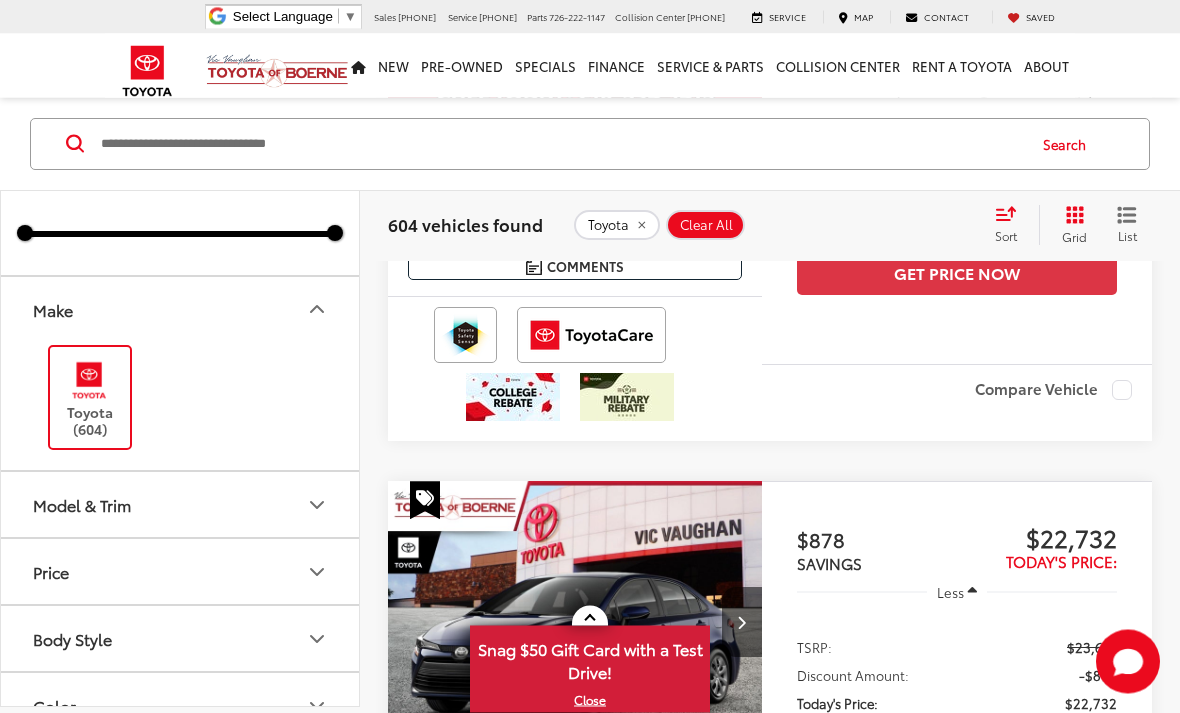 scroll, scrollTop: 571, scrollLeft: 0, axis: vertical 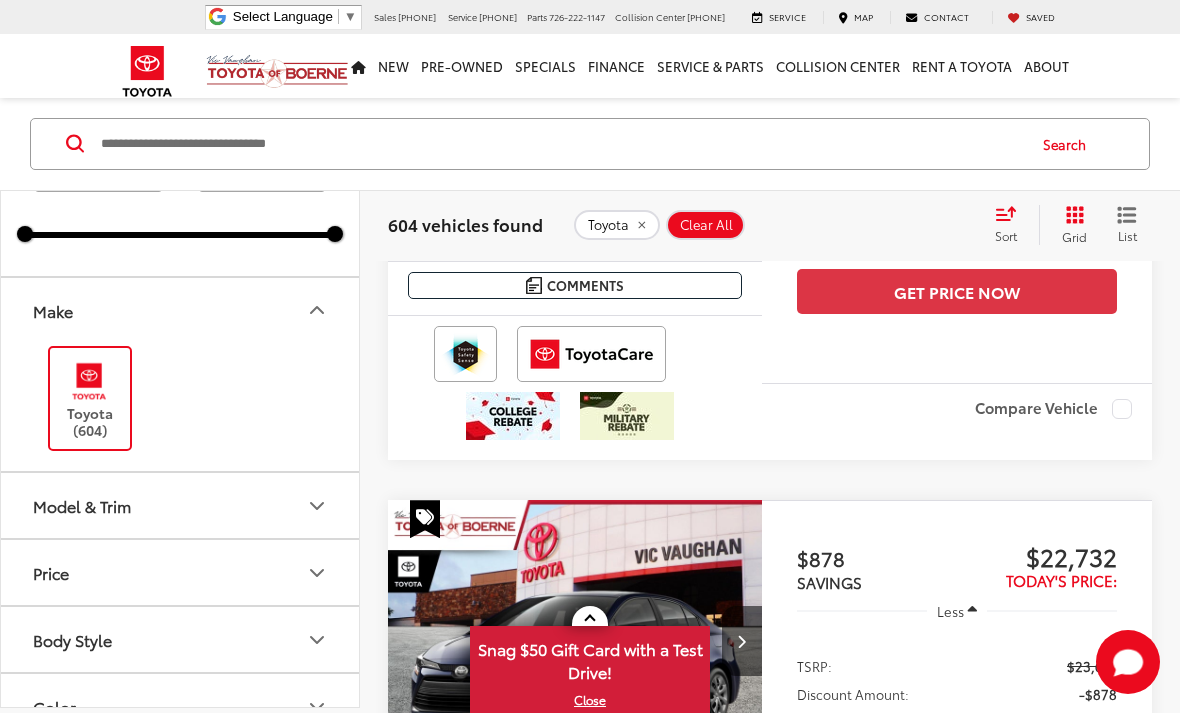 click on "Model & Trim" at bounding box center (181, 505) 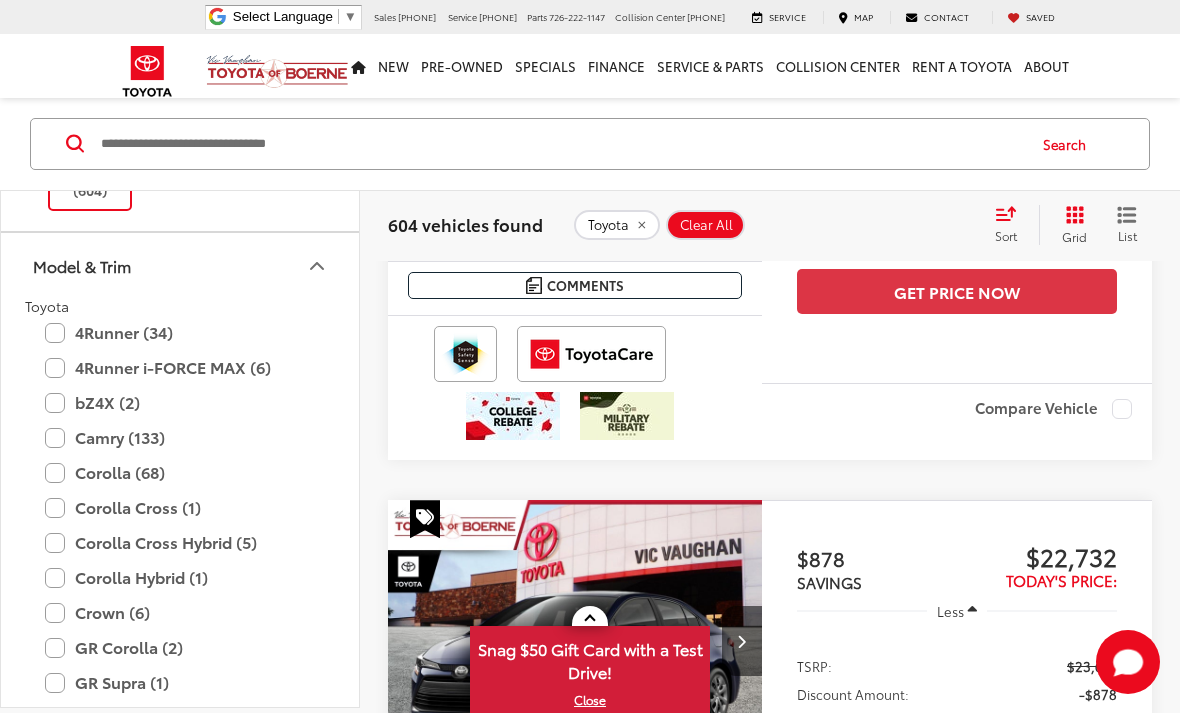 scroll, scrollTop: 335, scrollLeft: 0, axis: vertical 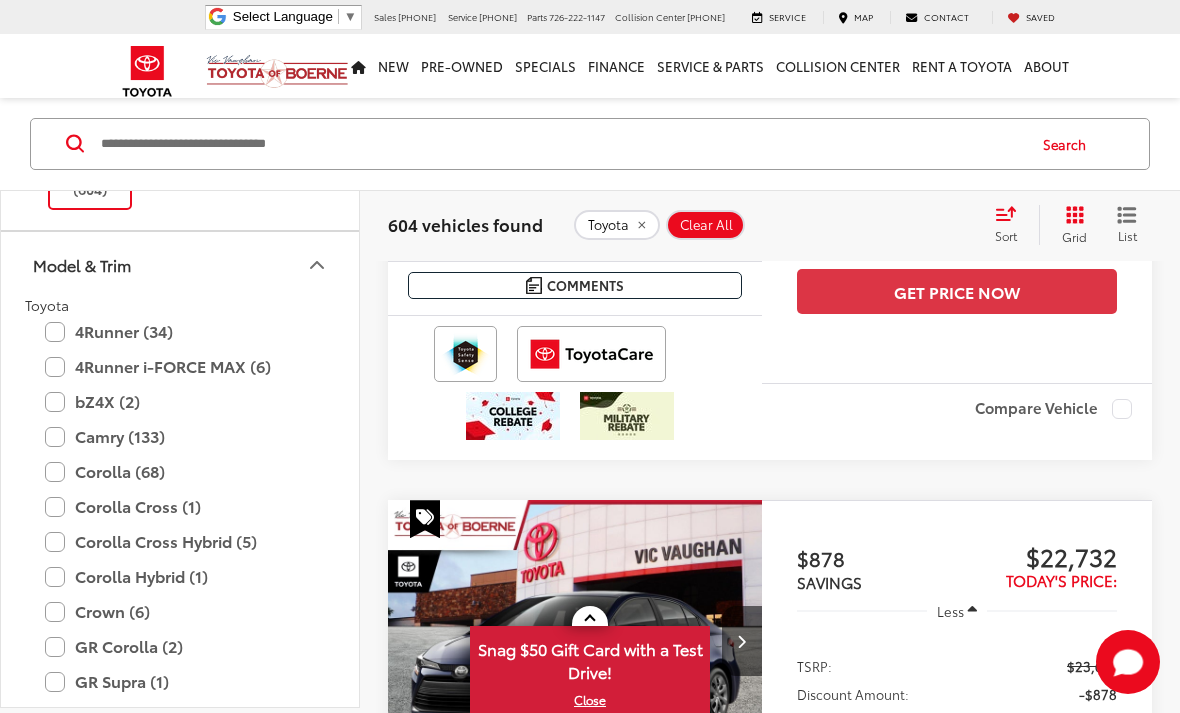 click on "4Runner i-FORCE MAX (6)" at bounding box center (180, 366) 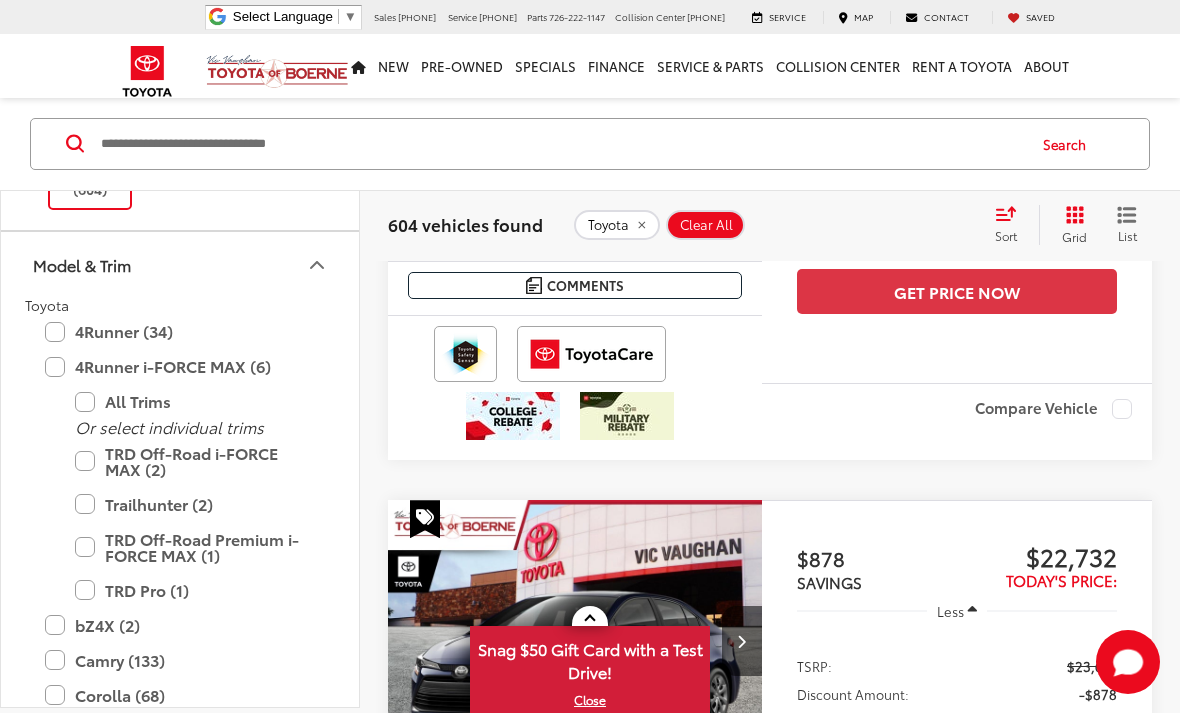 type on "****" 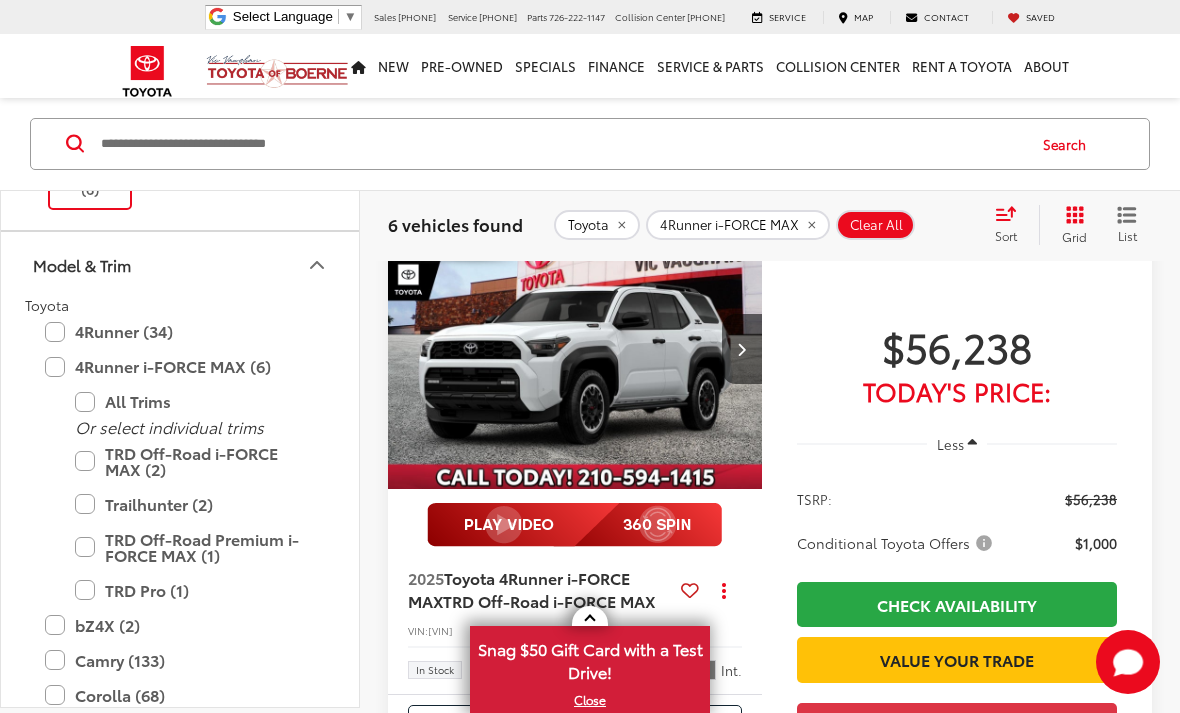 scroll, scrollTop: 921, scrollLeft: 0, axis: vertical 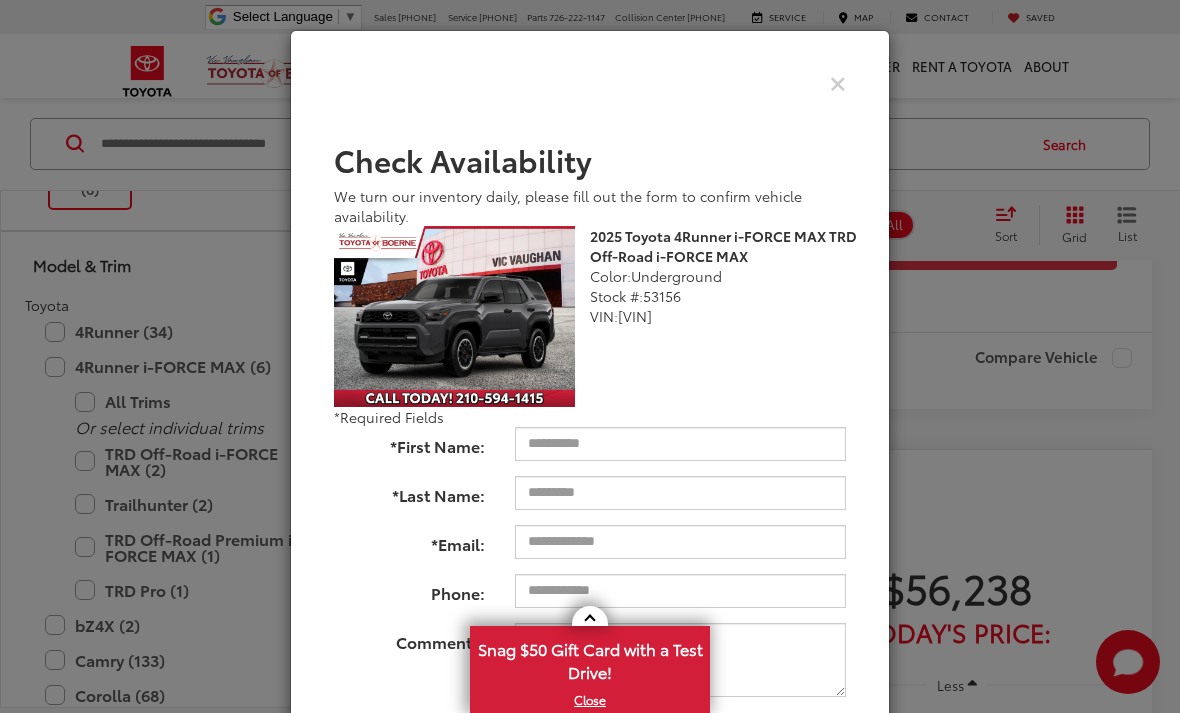 click at bounding box center (838, 82) 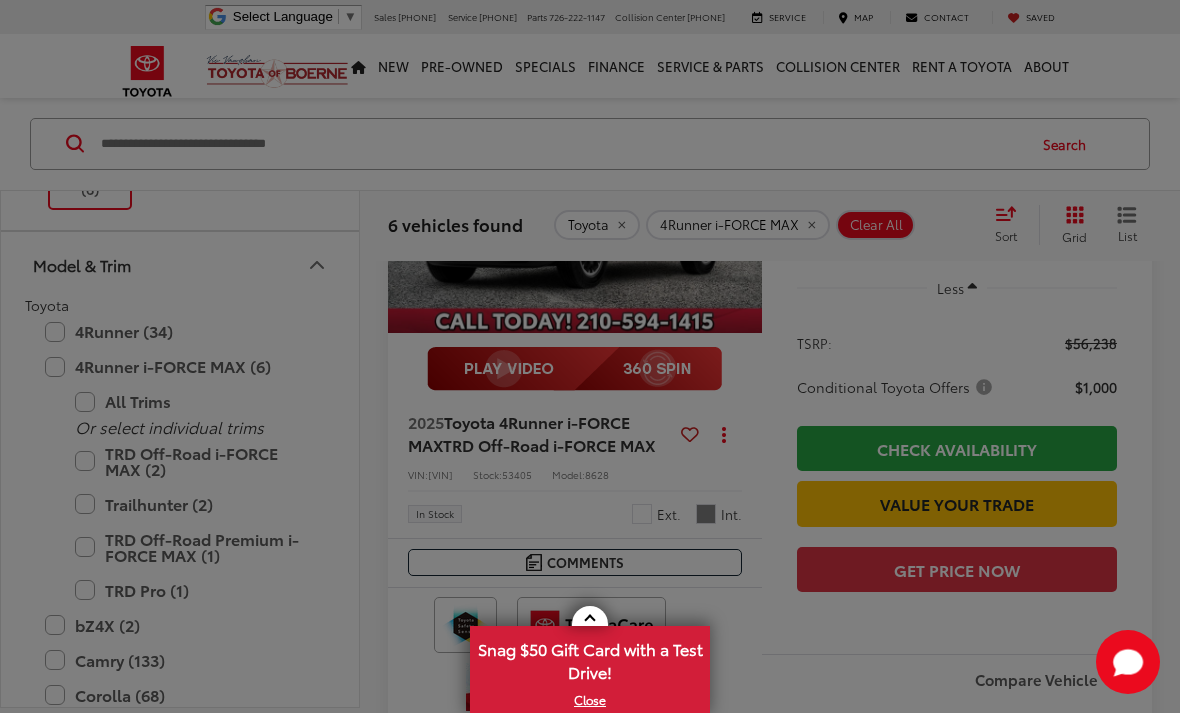 scroll, scrollTop: 1082, scrollLeft: 0, axis: vertical 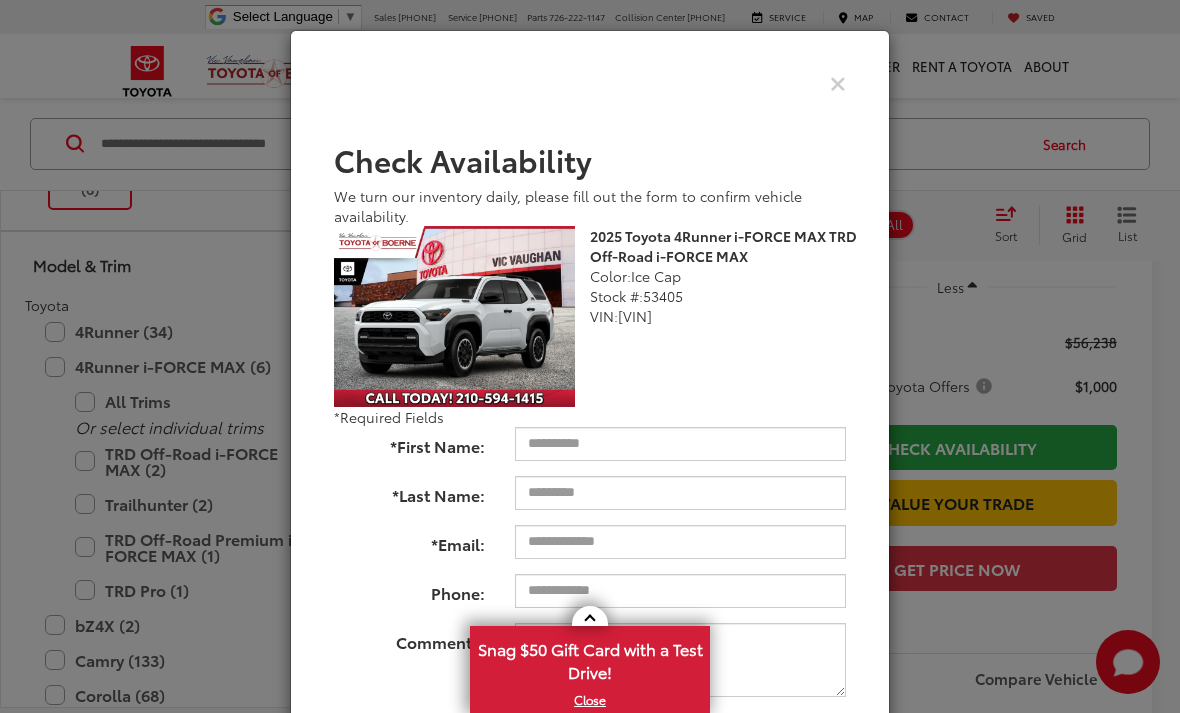 click at bounding box center (838, 82) 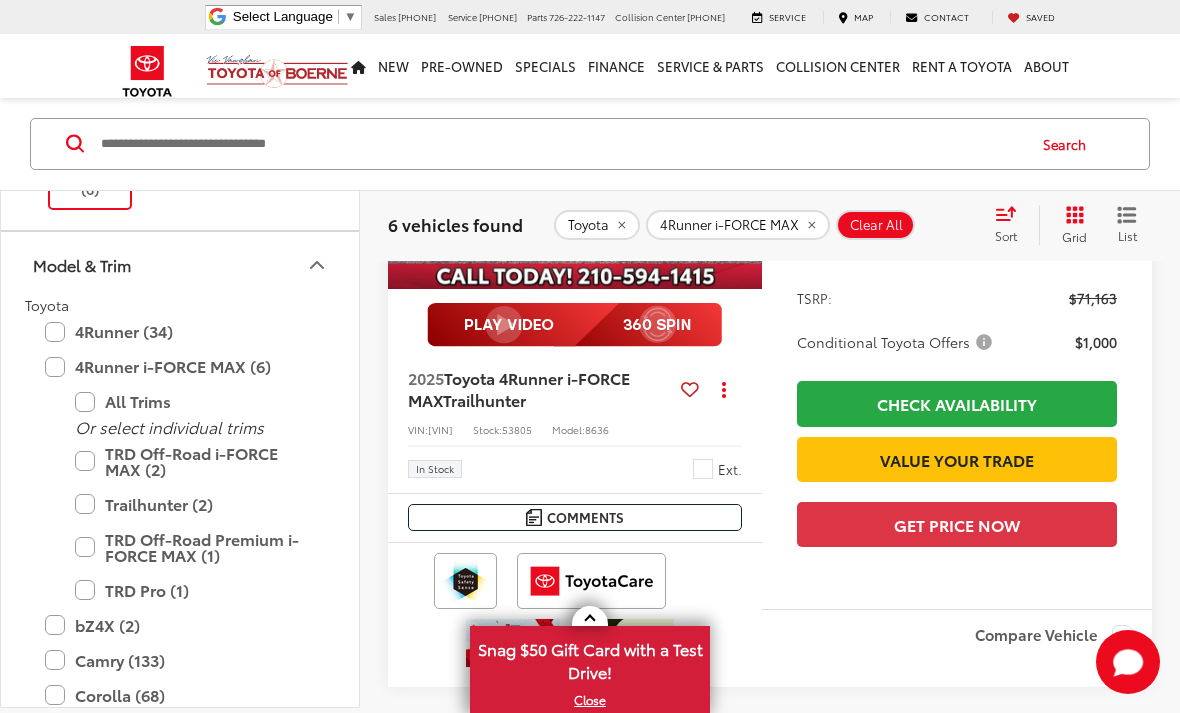 scroll, scrollTop: 2570, scrollLeft: 0, axis: vertical 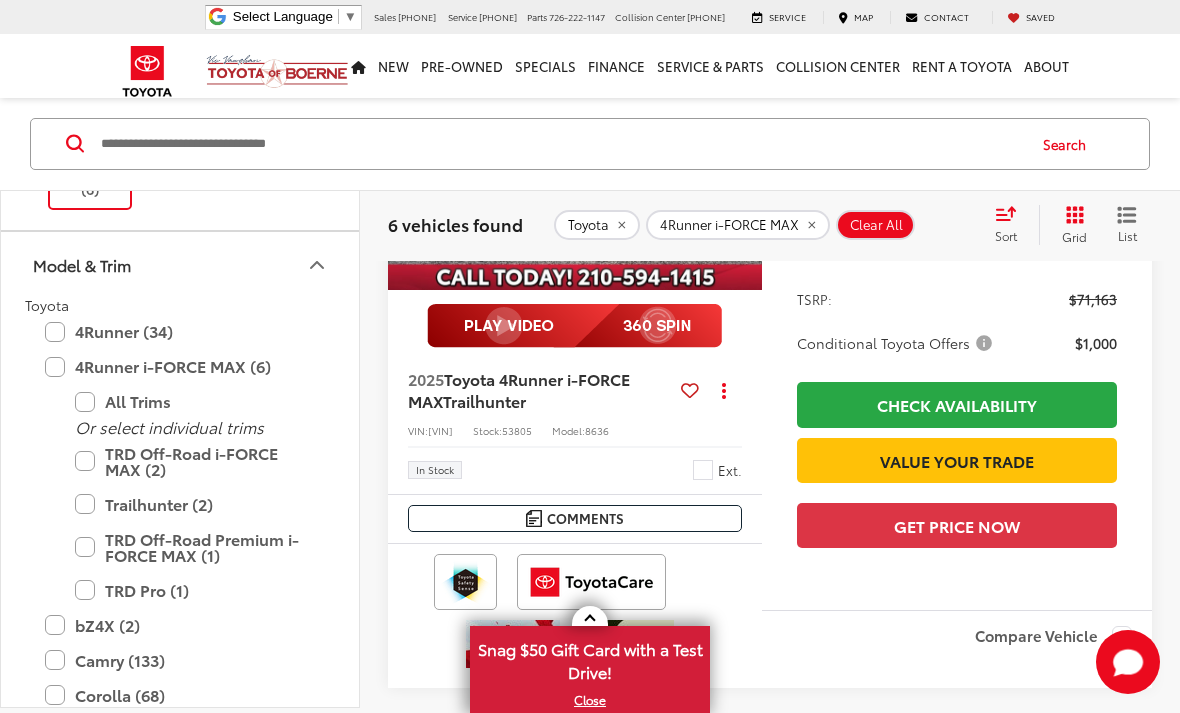 click at bounding box center (575, 149) 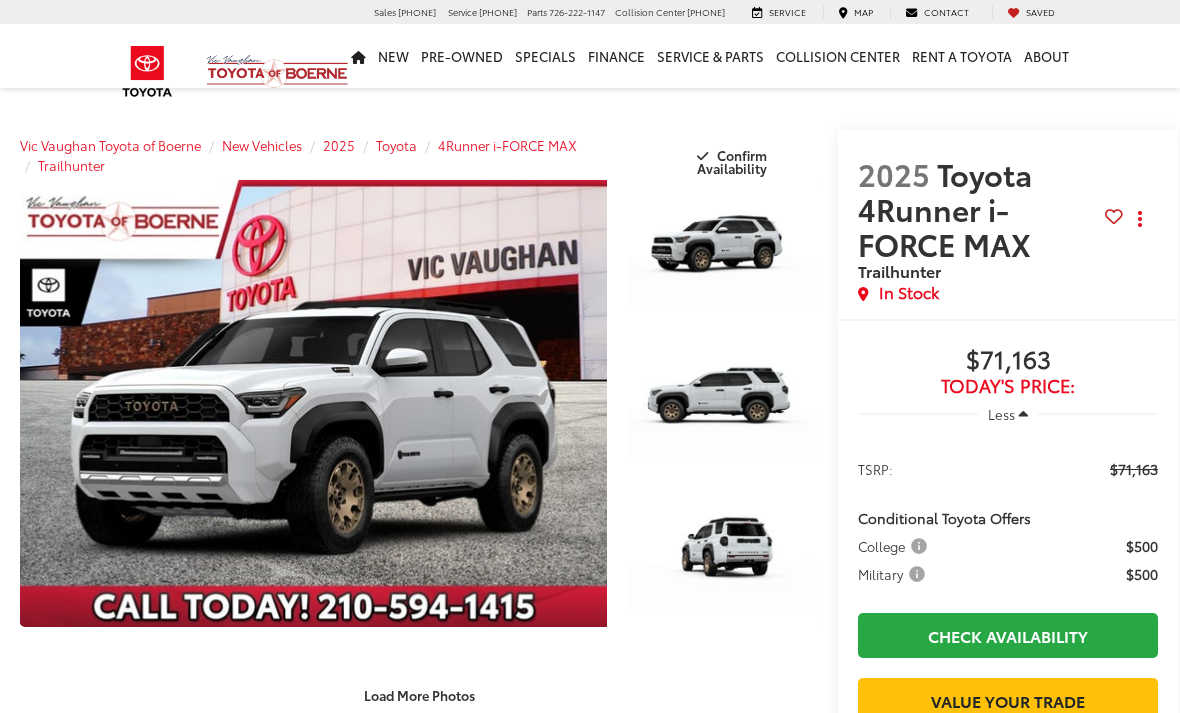 scroll, scrollTop: 0, scrollLeft: 0, axis: both 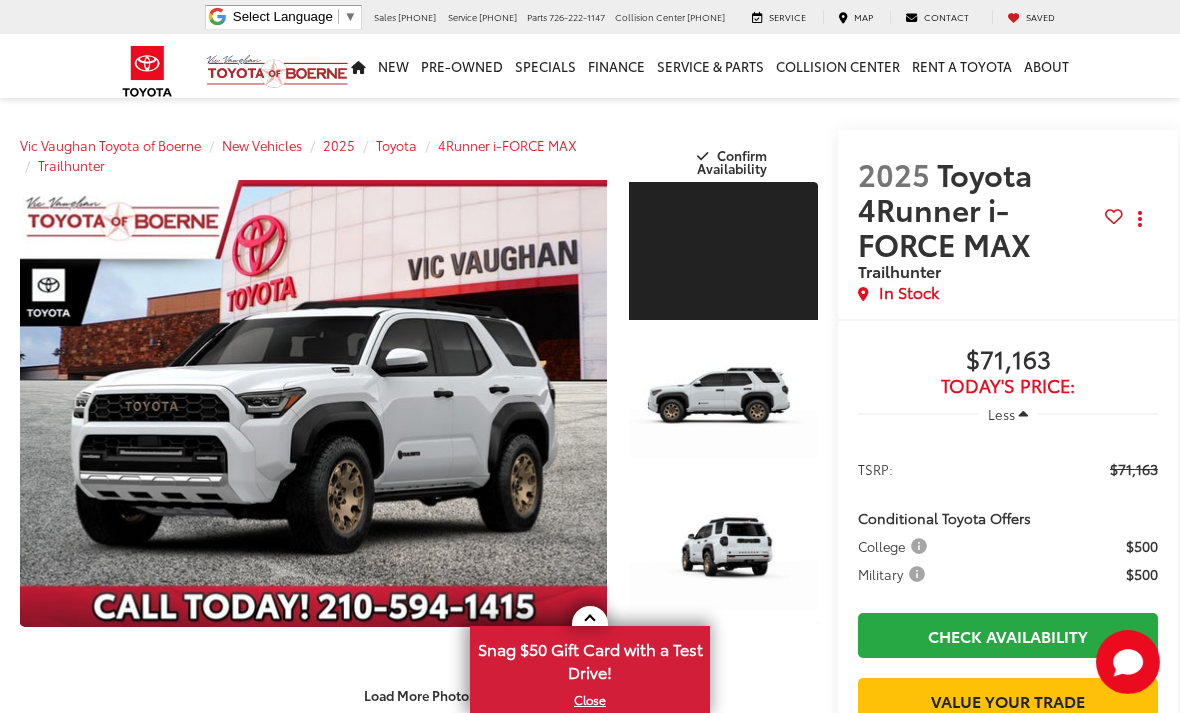 click at bounding box center (313, 403) 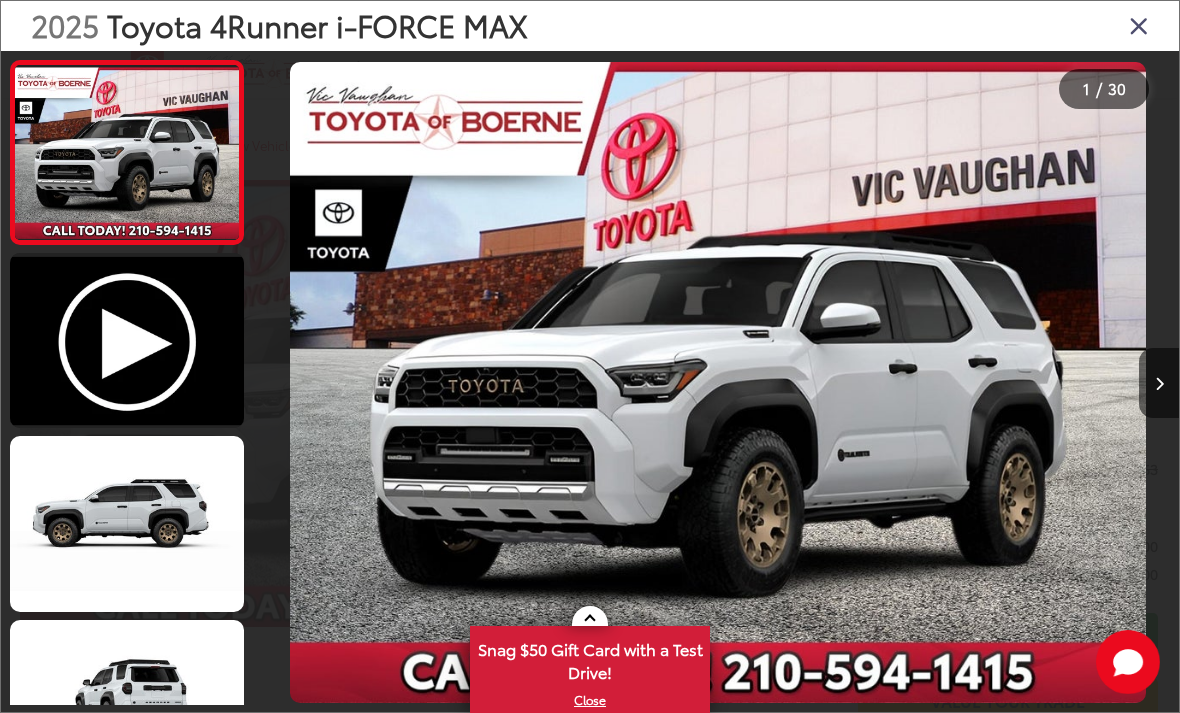 click at bounding box center [1159, 383] 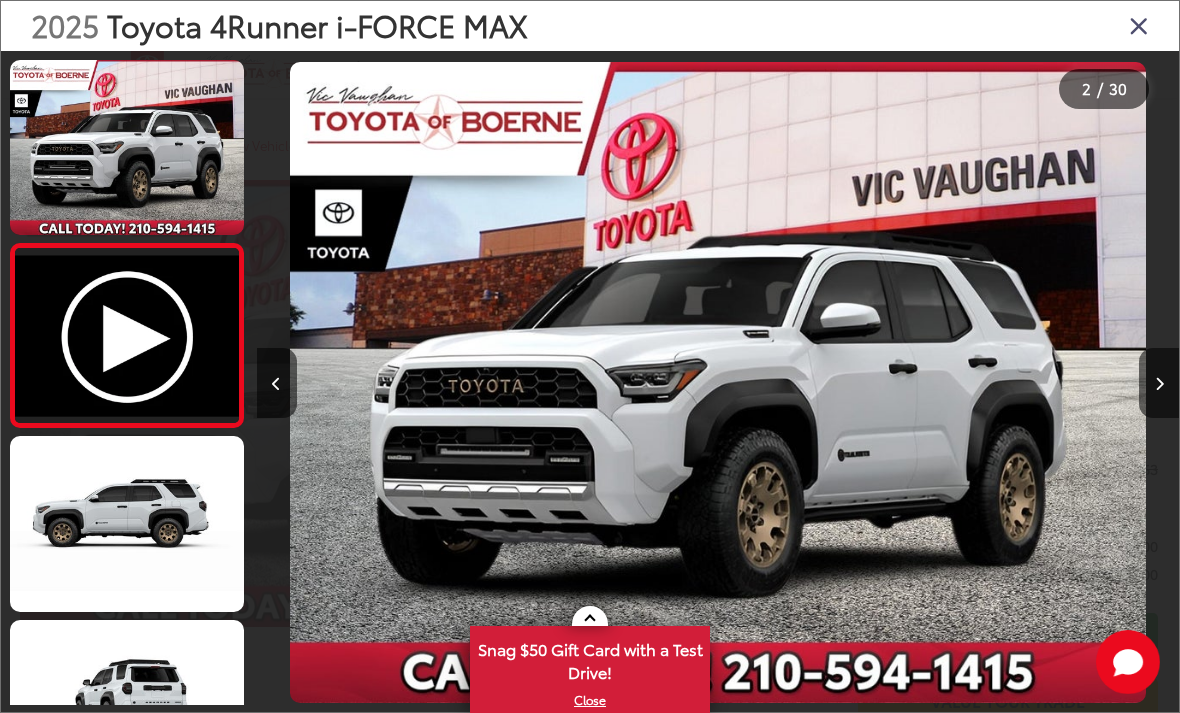 scroll, scrollTop: 0, scrollLeft: 616, axis: horizontal 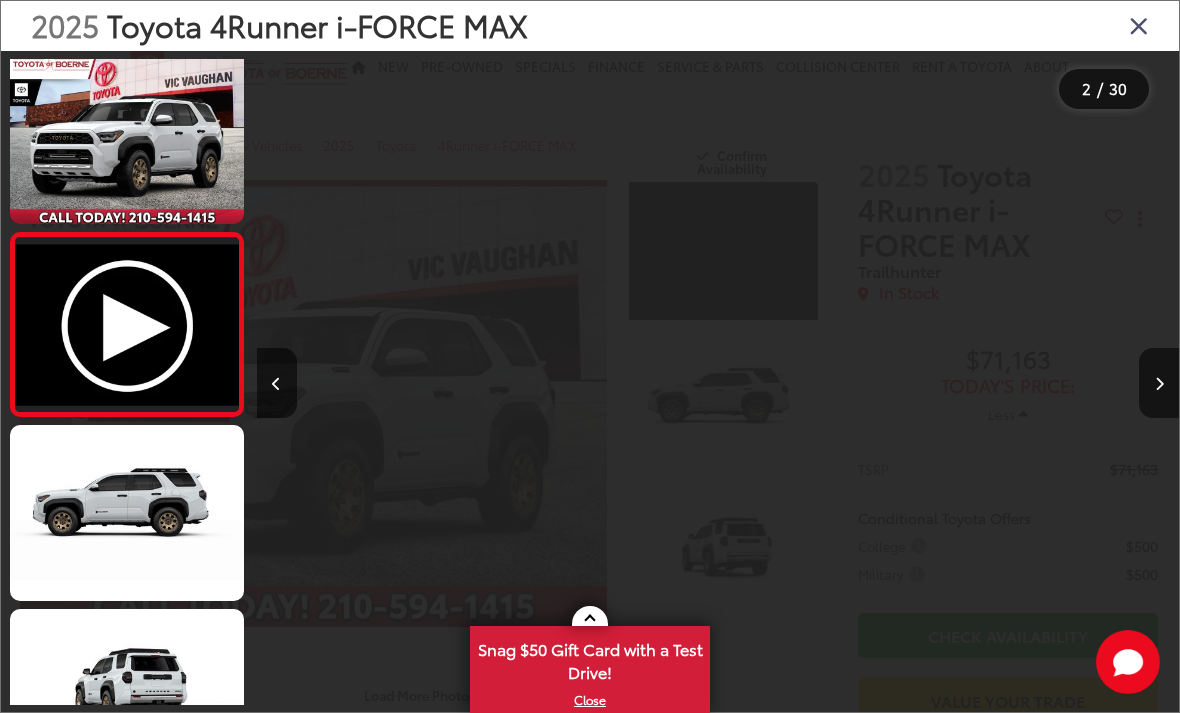 click at bounding box center [1159, 383] 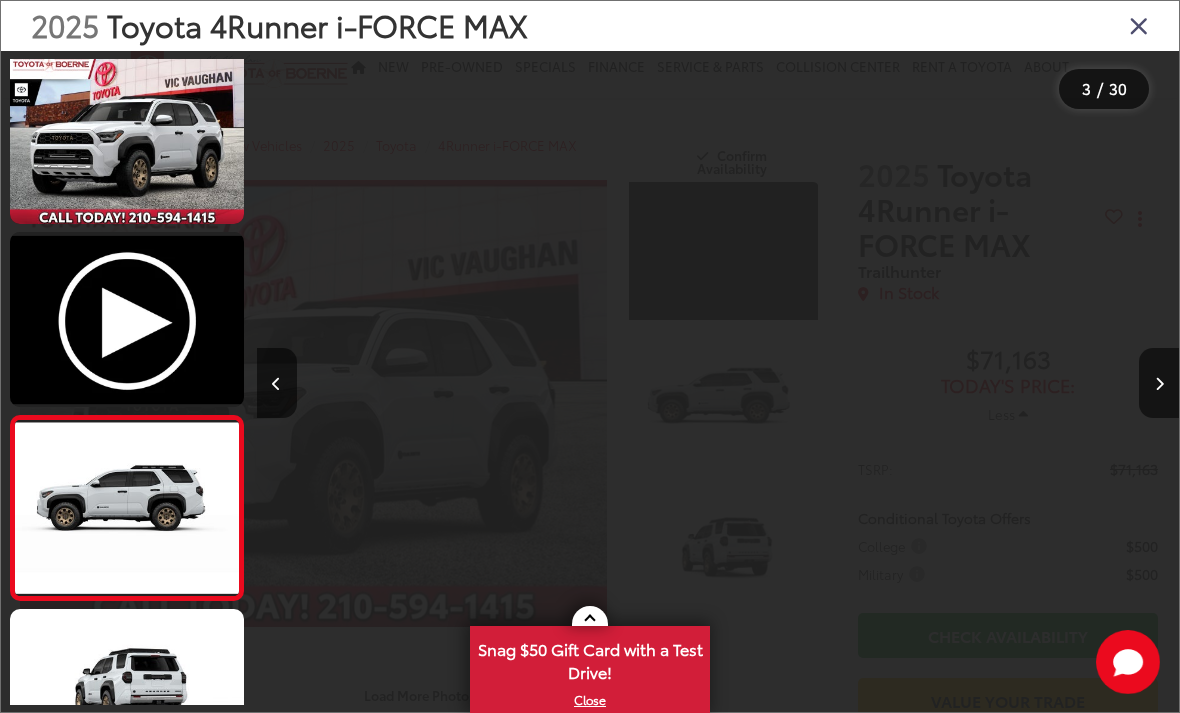 scroll, scrollTop: 0, scrollLeft: 1764, axis: horizontal 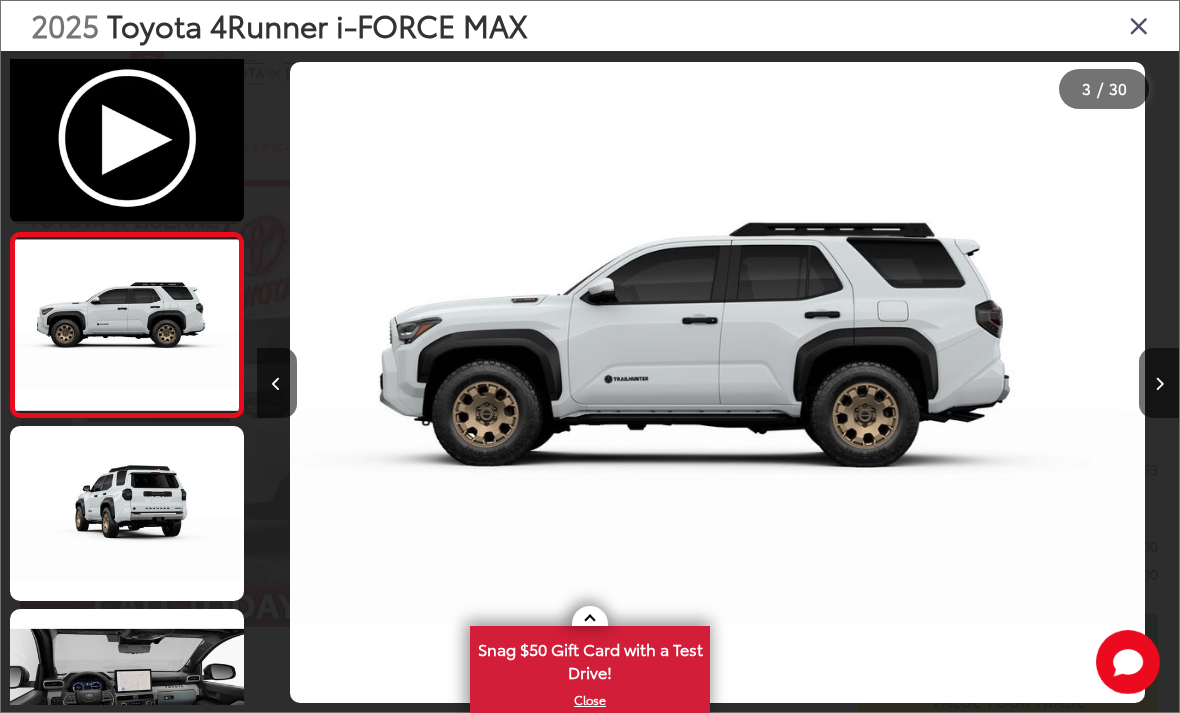 click at bounding box center [1159, 383] 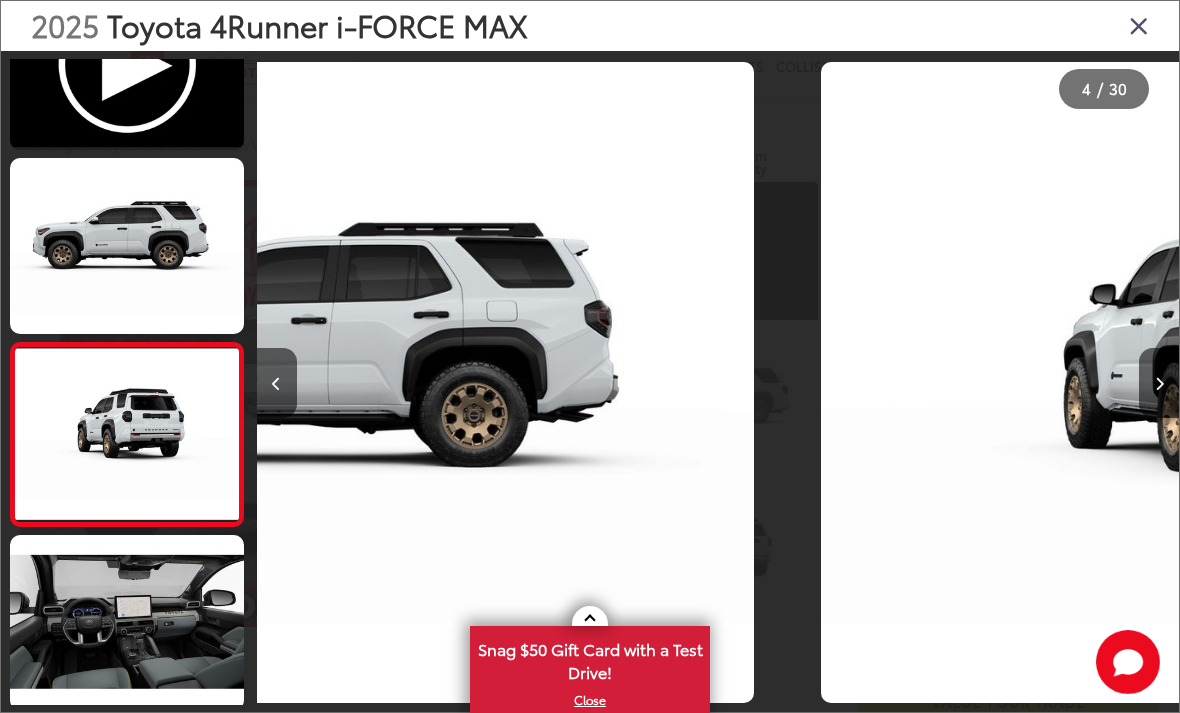 scroll, scrollTop: 330, scrollLeft: 0, axis: vertical 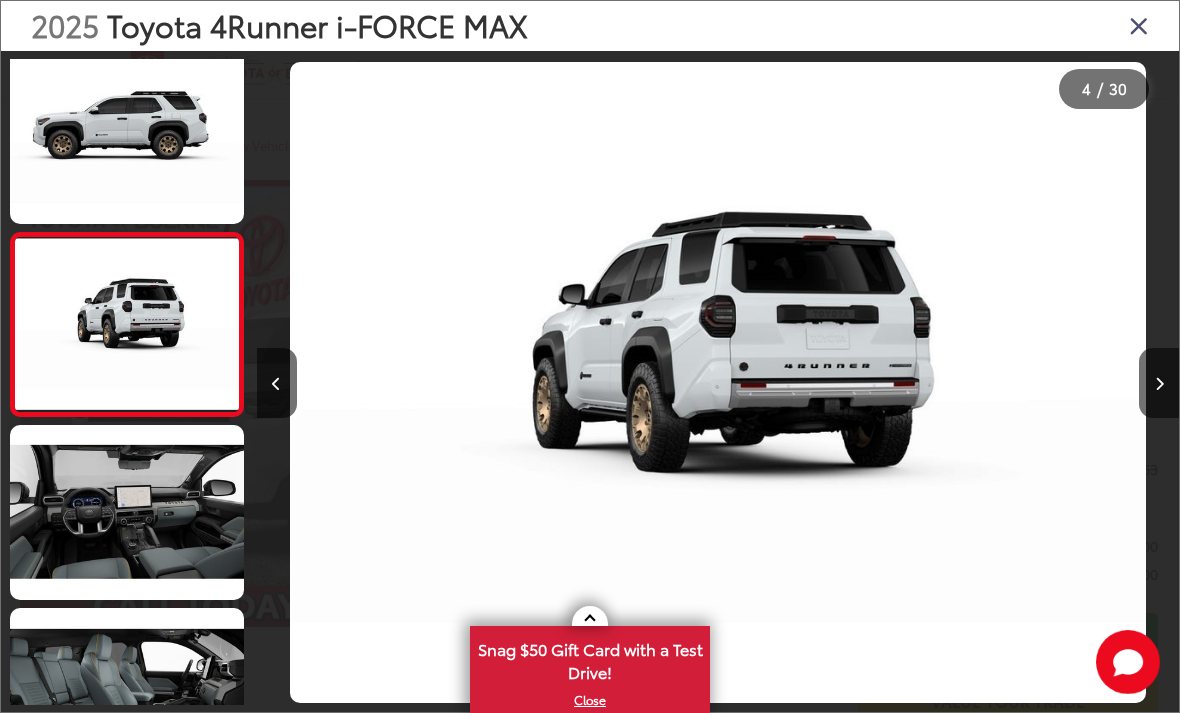 click at bounding box center (1159, 383) 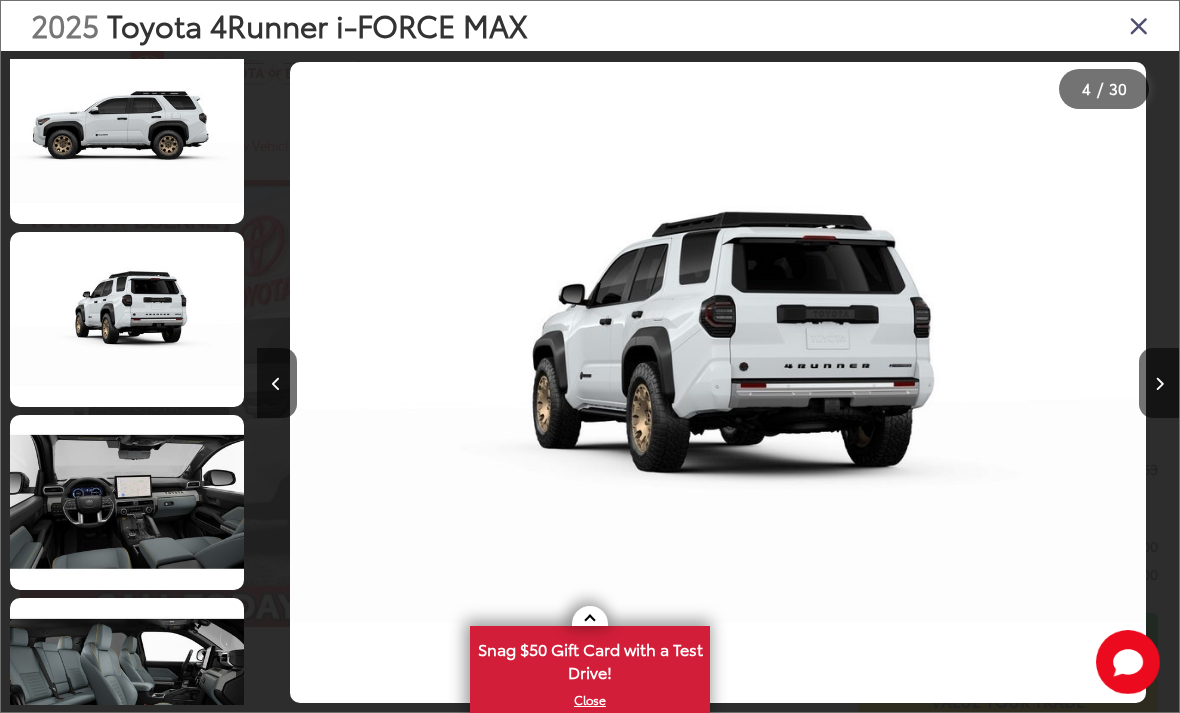 scroll, scrollTop: 535, scrollLeft: 0, axis: vertical 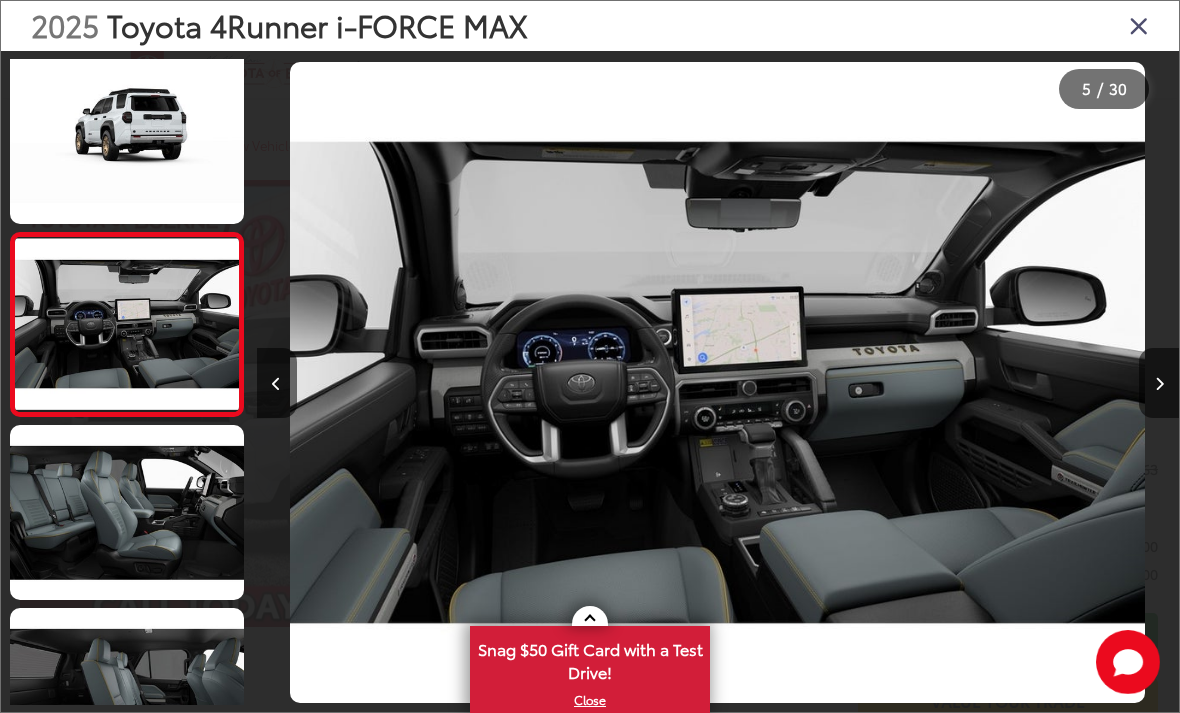 click at bounding box center [1159, 383] 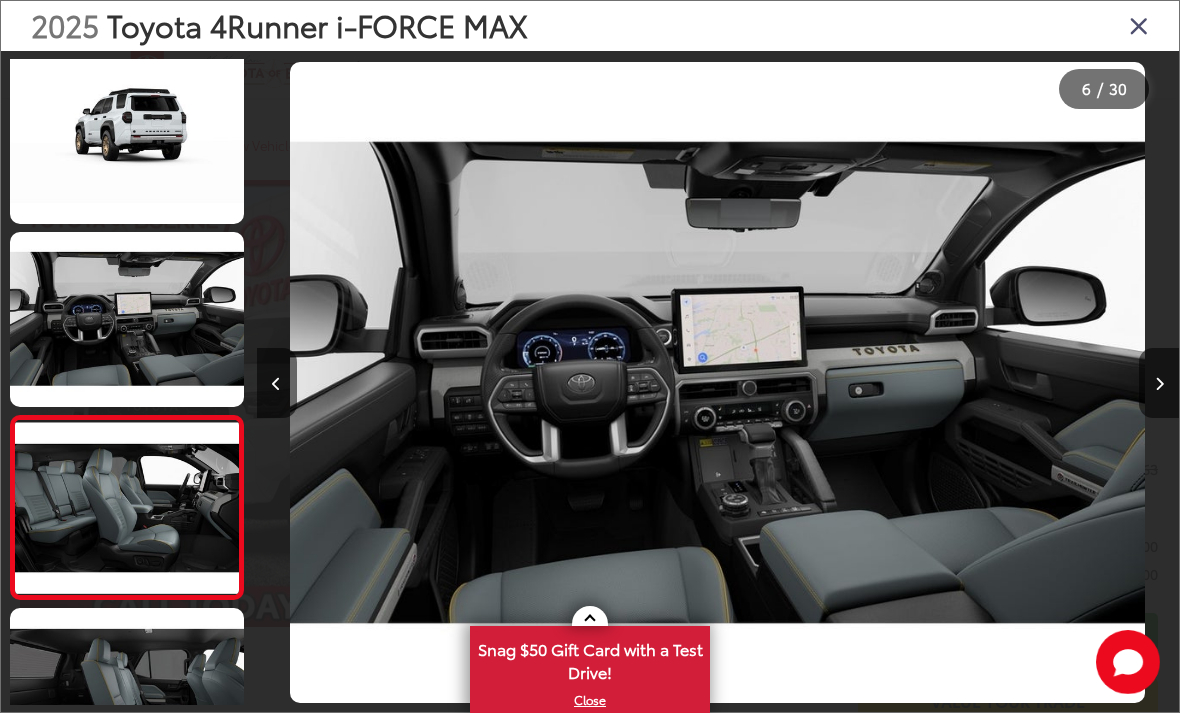 scroll, scrollTop: 720, scrollLeft: 0, axis: vertical 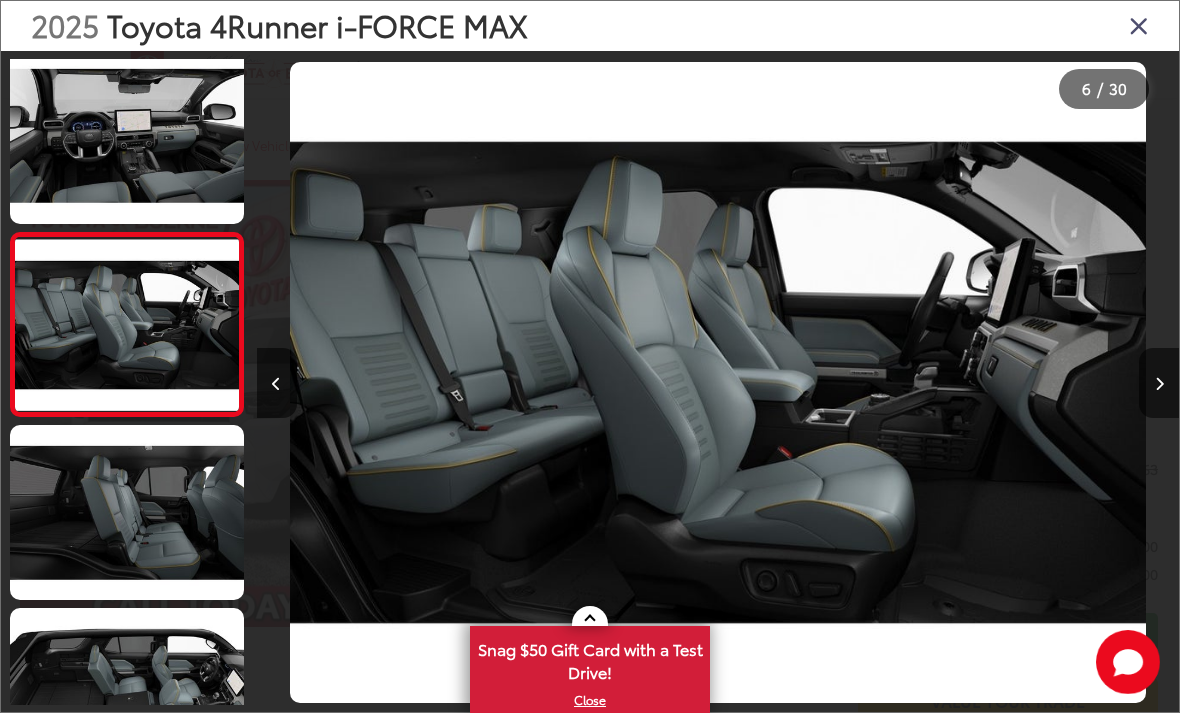 click at bounding box center [1159, 383] 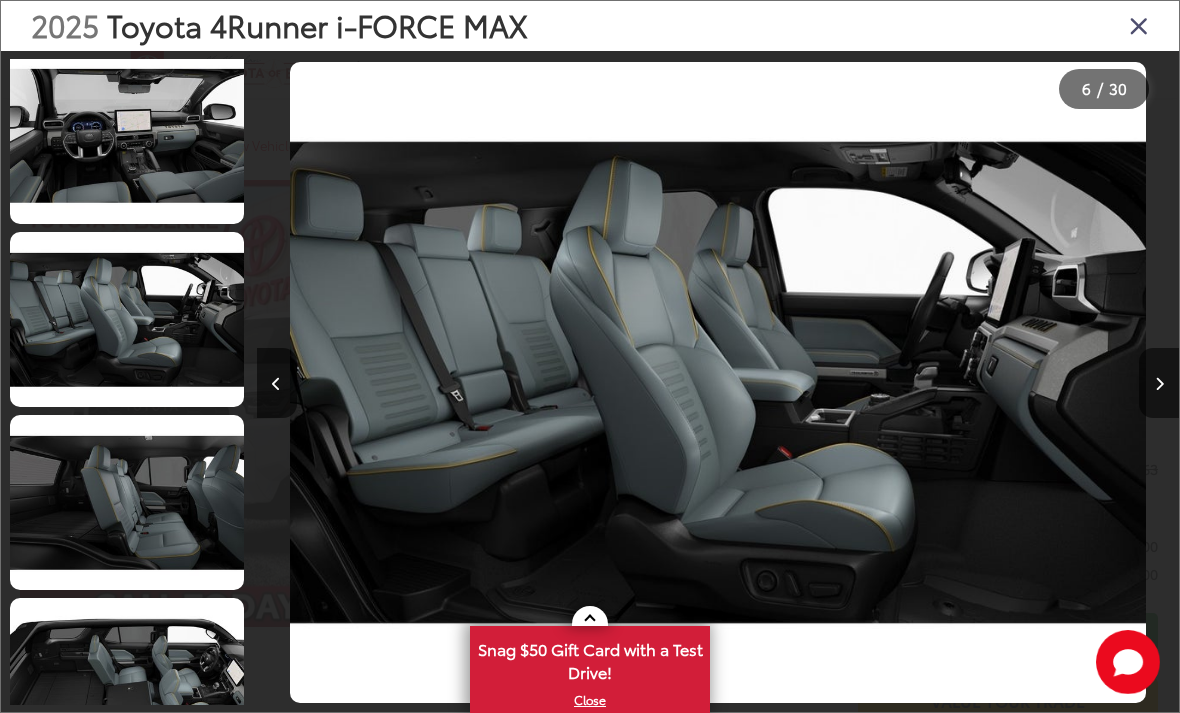 scroll, scrollTop: 0, scrollLeft: 4940, axis: horizontal 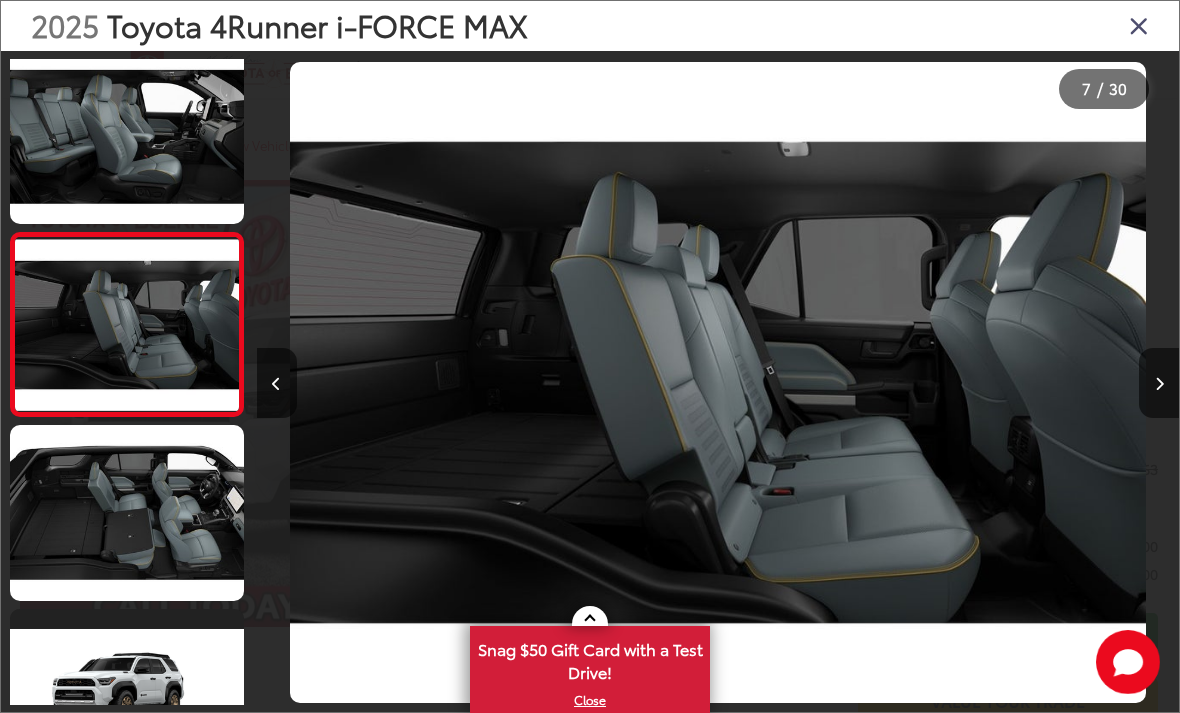click at bounding box center (1159, 383) 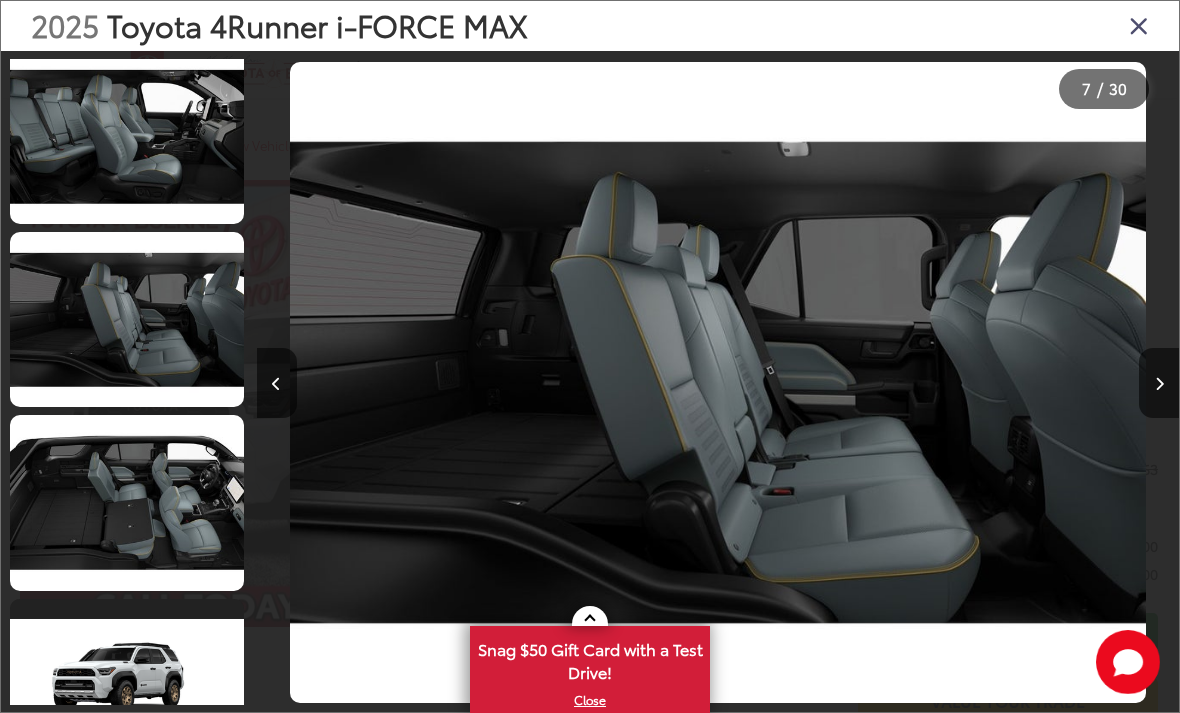 scroll, scrollTop: 996, scrollLeft: 0, axis: vertical 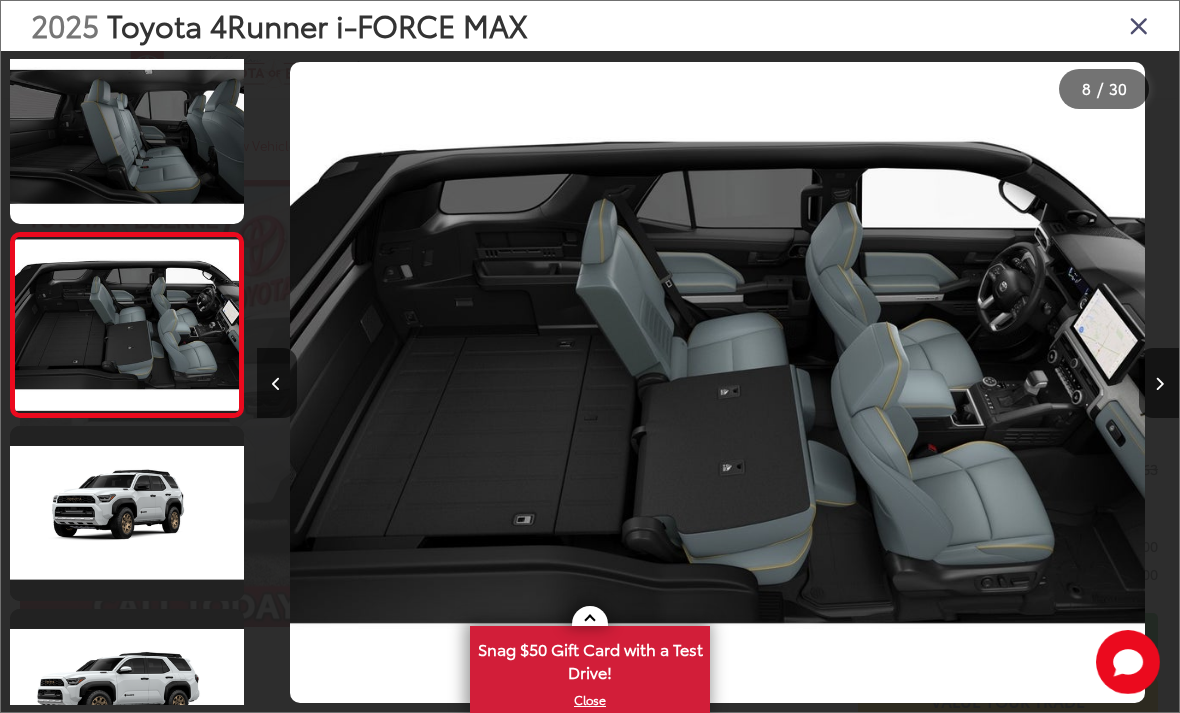 click at bounding box center (1159, 383) 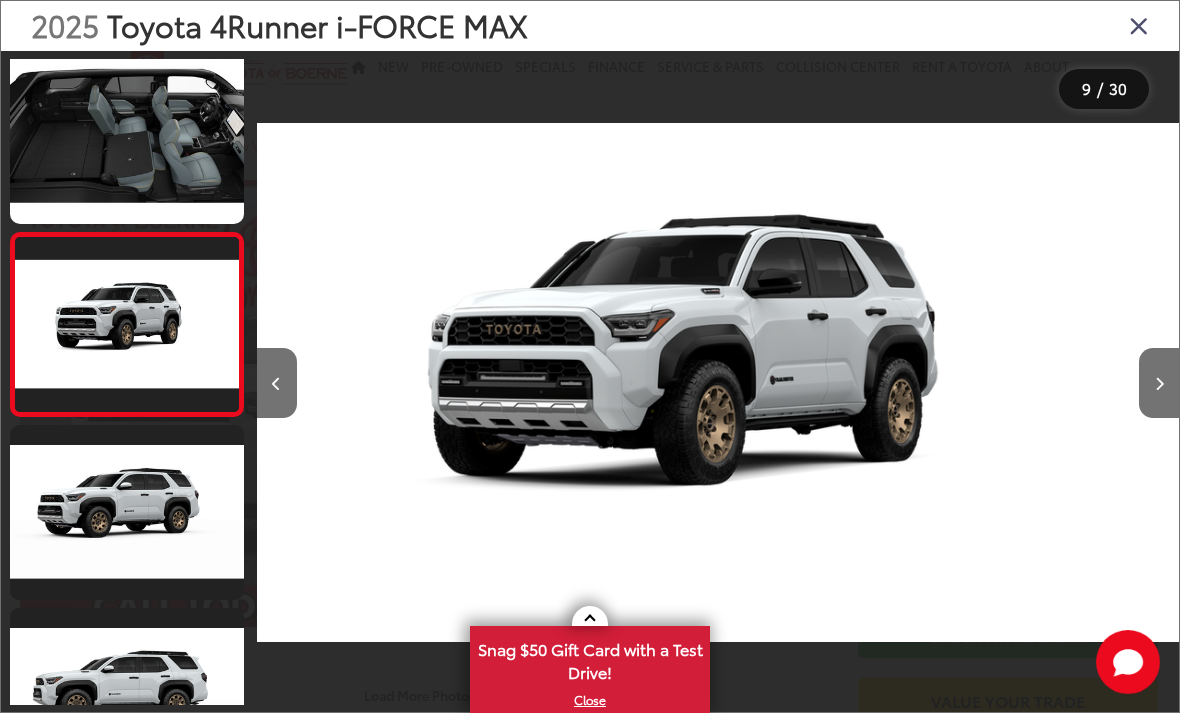 click at bounding box center [1159, 383] 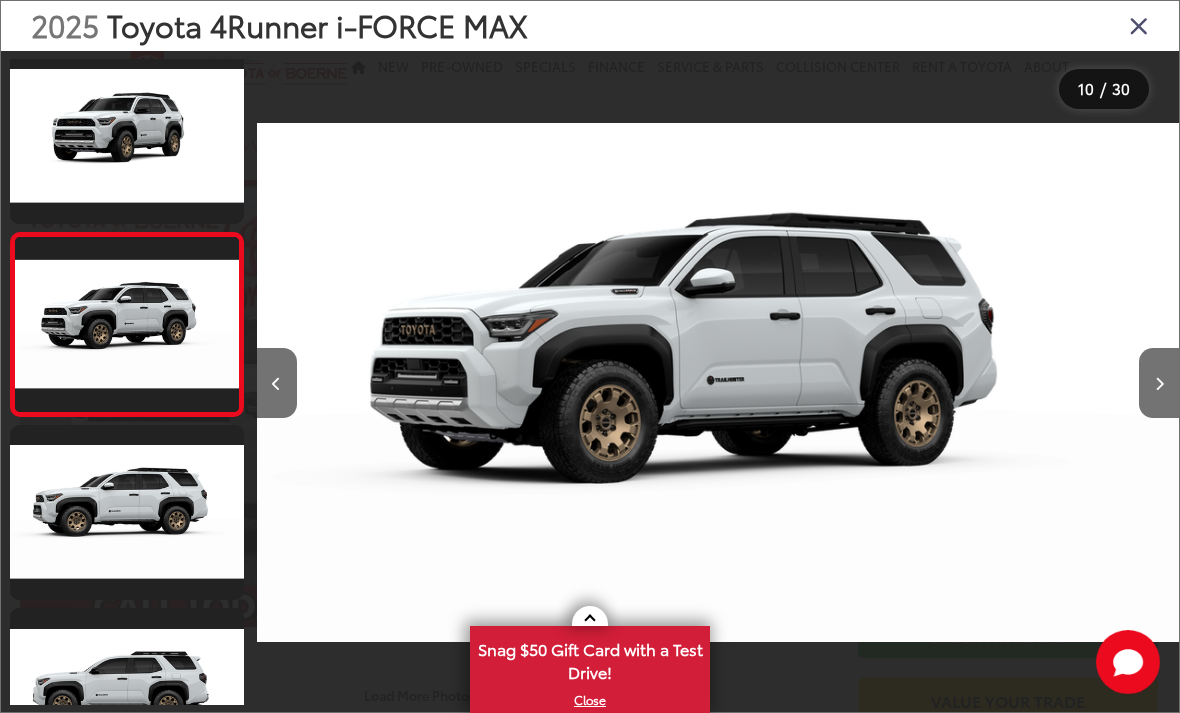 click at bounding box center (1159, 384) 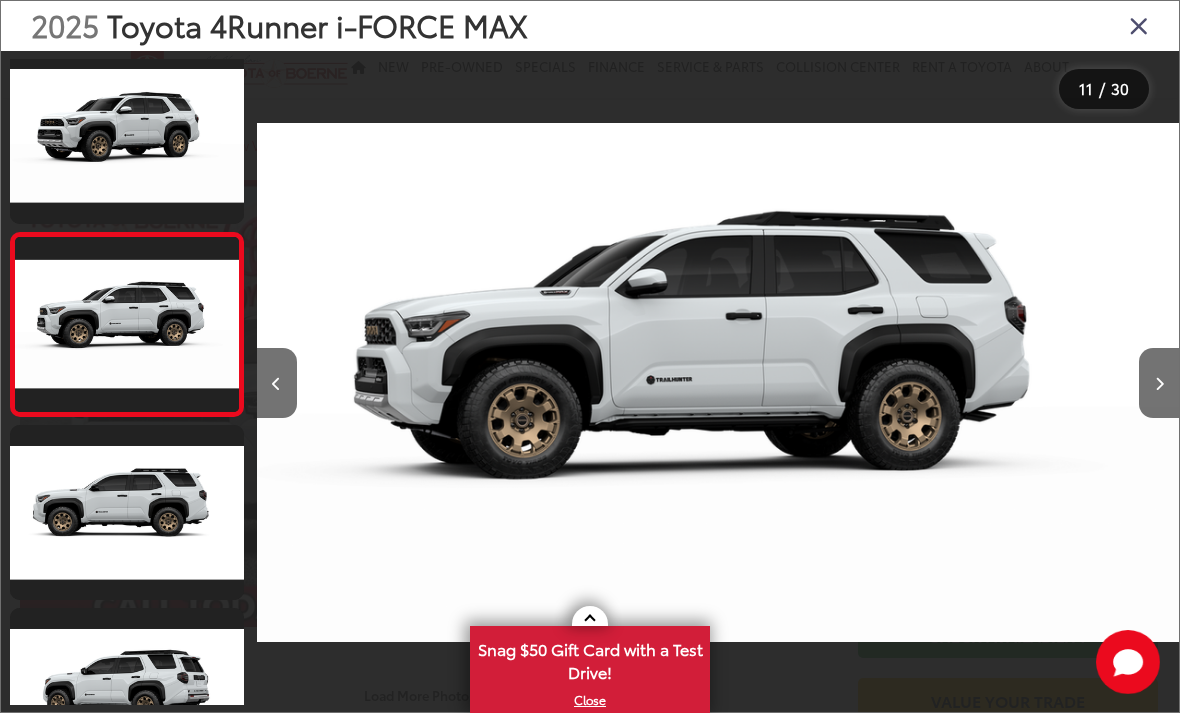 click at bounding box center [1159, 383] 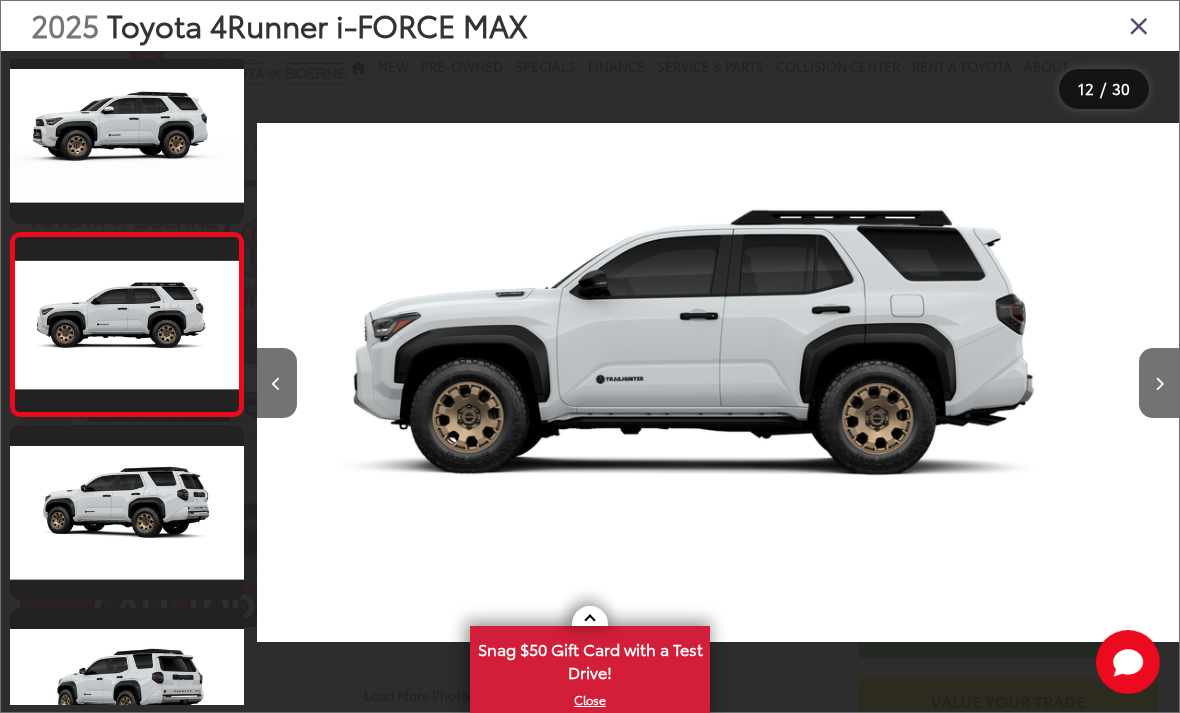 click at bounding box center [1159, 383] 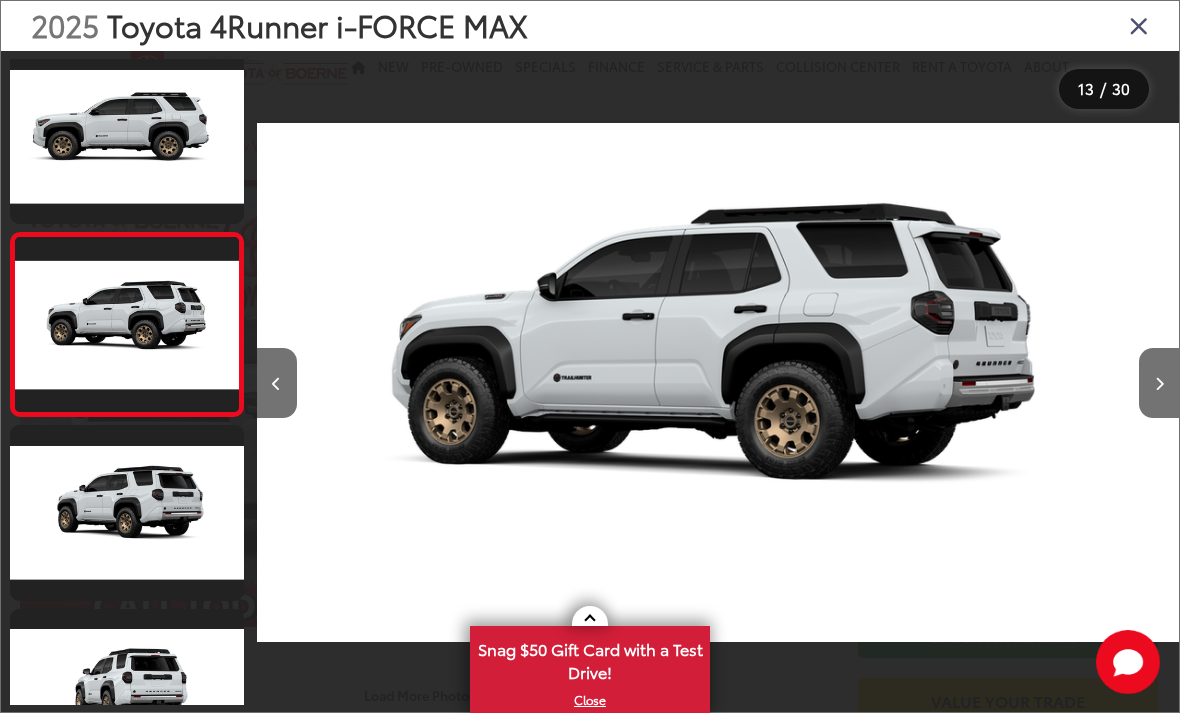click at bounding box center [1159, 383] 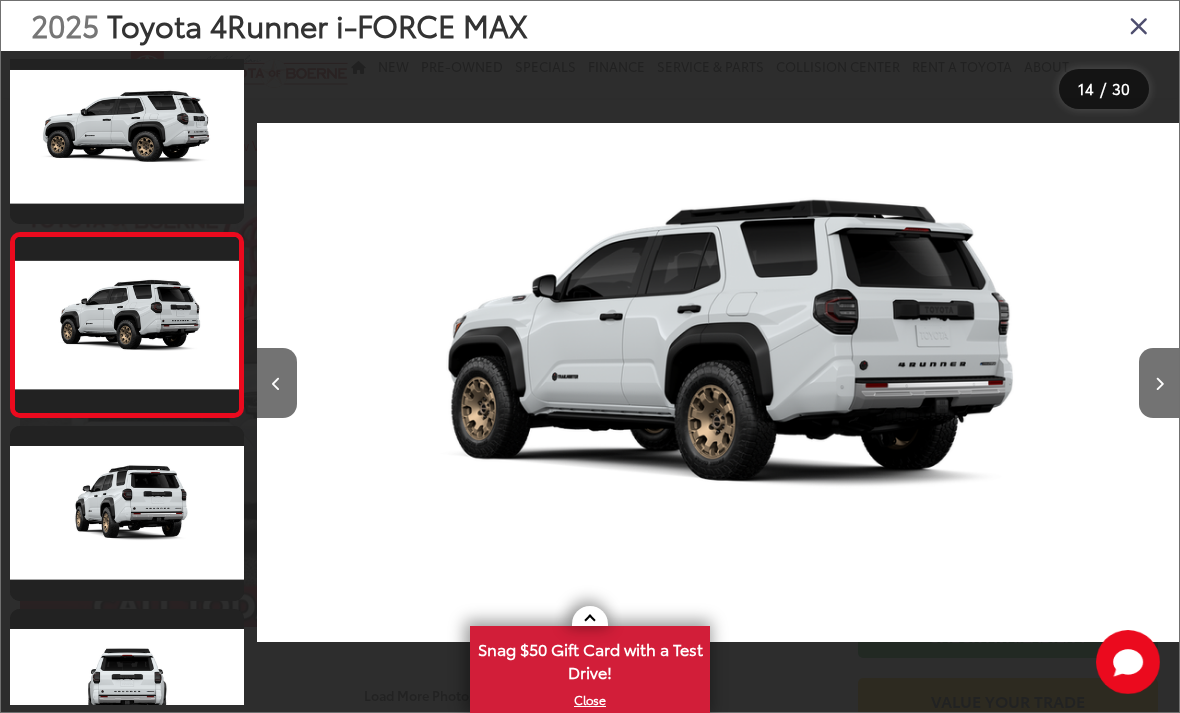 click at bounding box center (1159, 383) 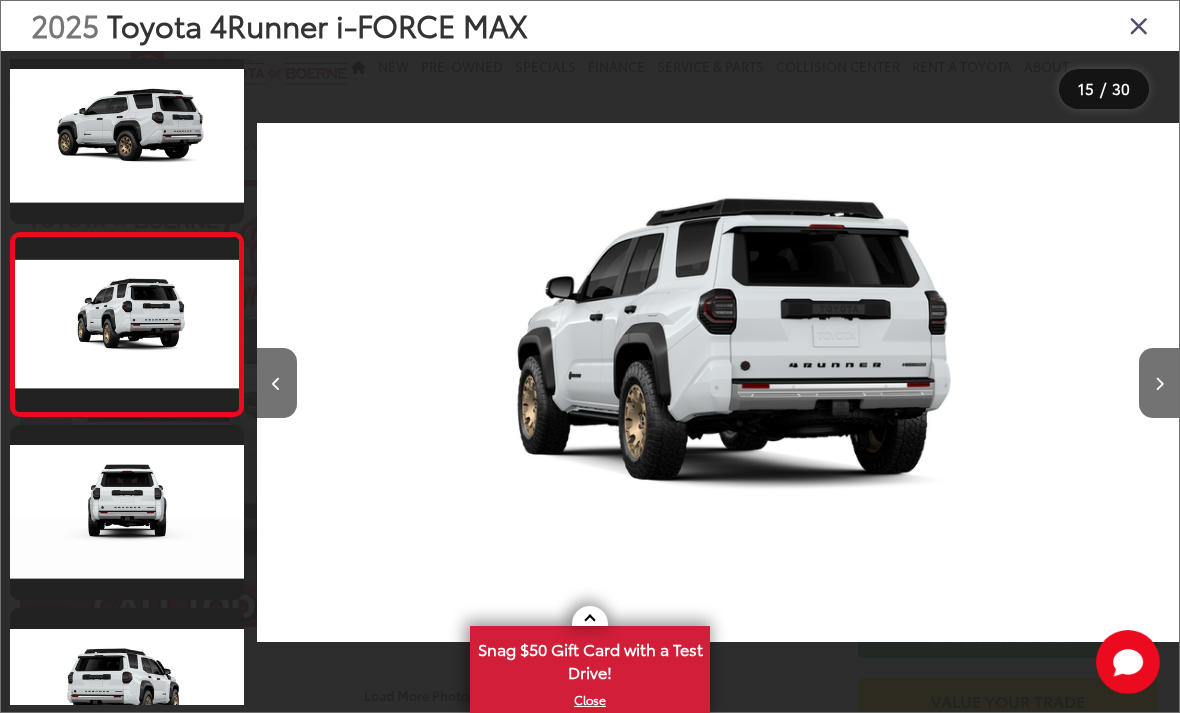 click at bounding box center (1159, 383) 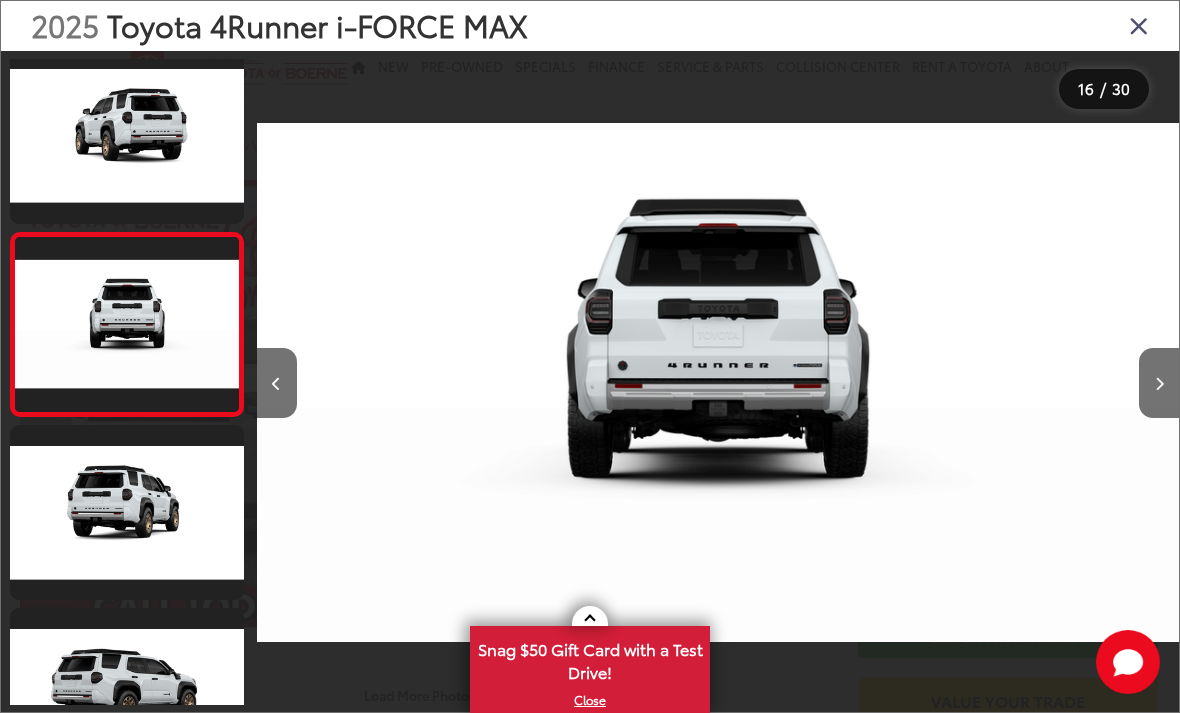 click at bounding box center (1159, 383) 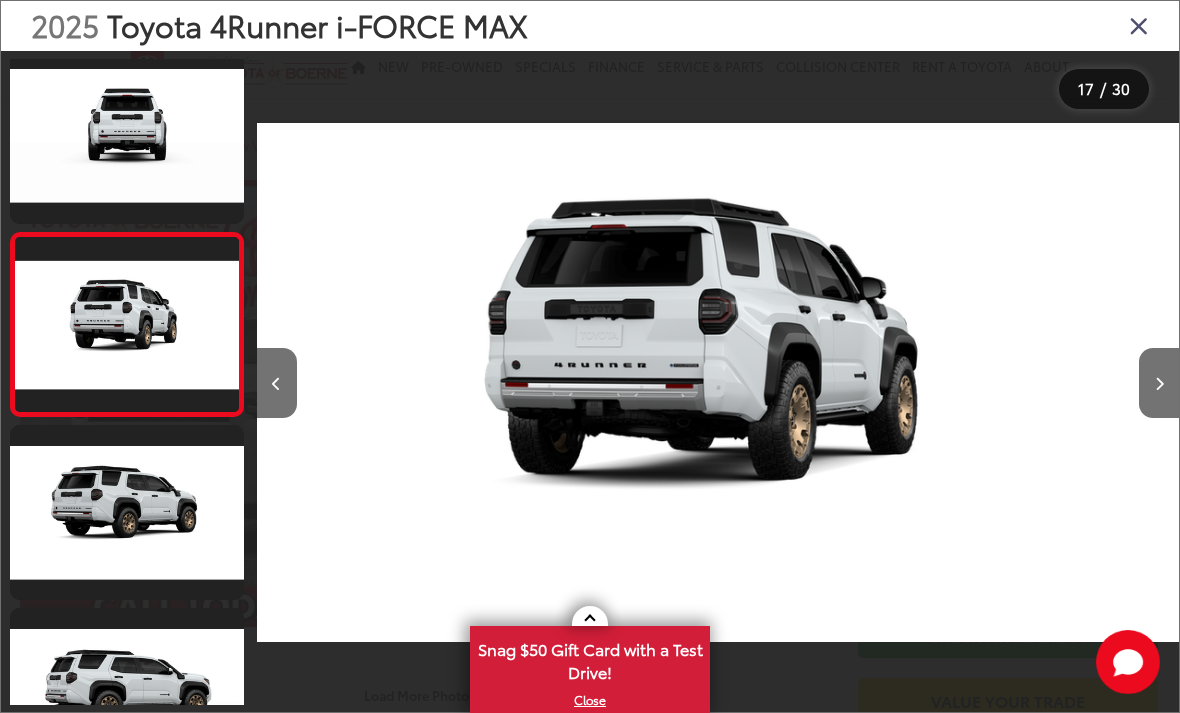 click at bounding box center [1159, 383] 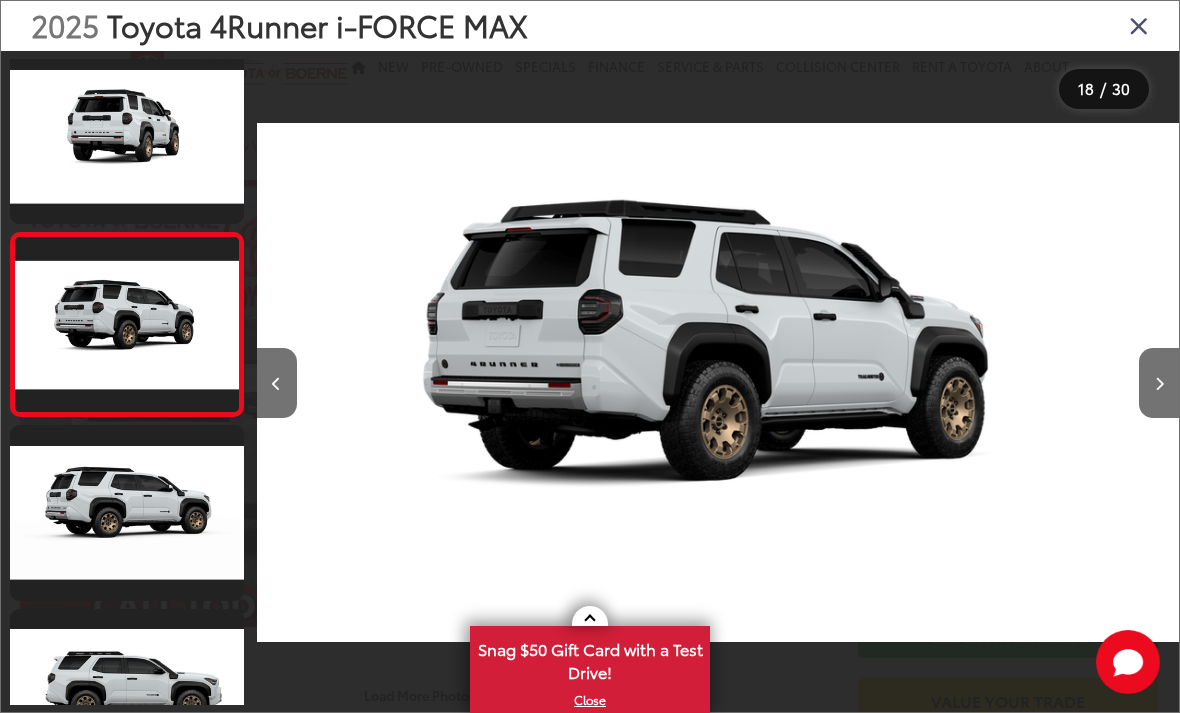 click at bounding box center [1159, 383] 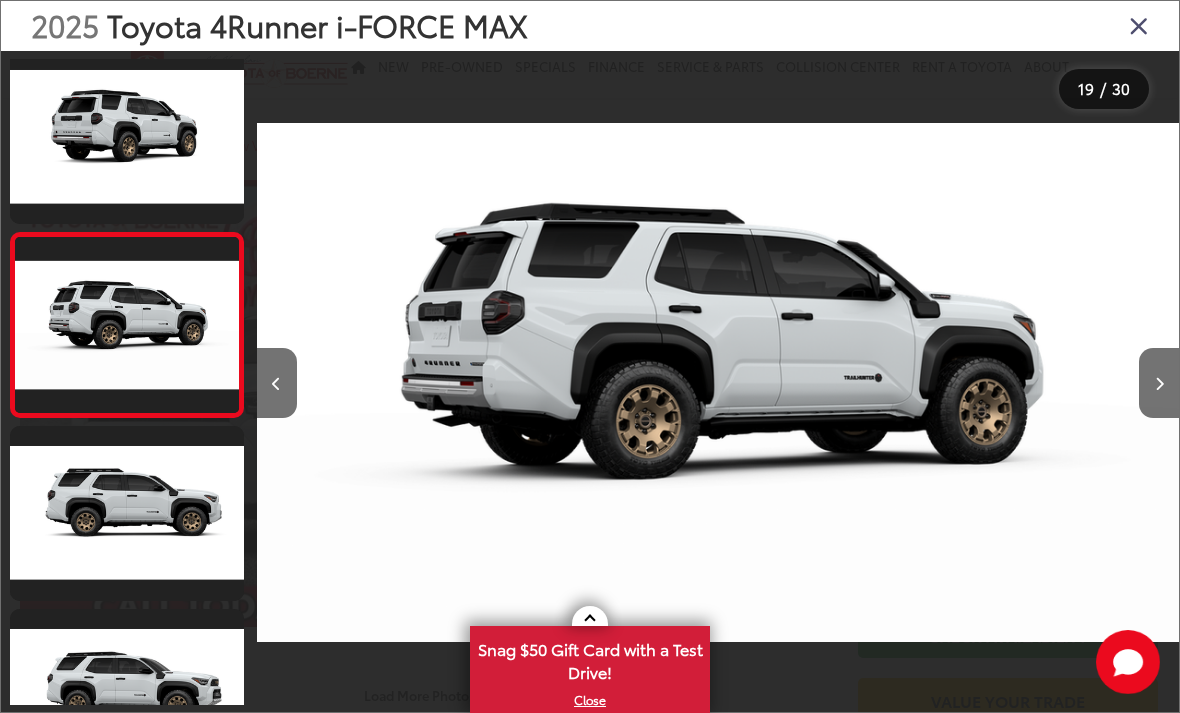 click at bounding box center (1159, 383) 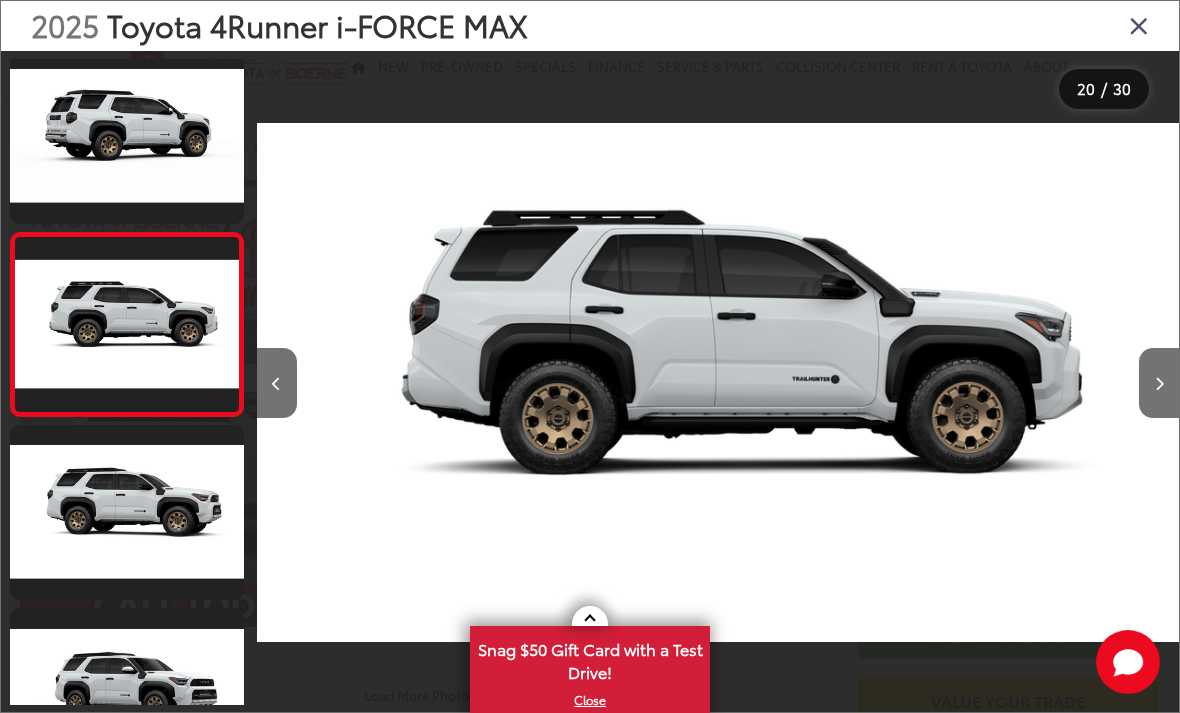 click at bounding box center [1159, 383] 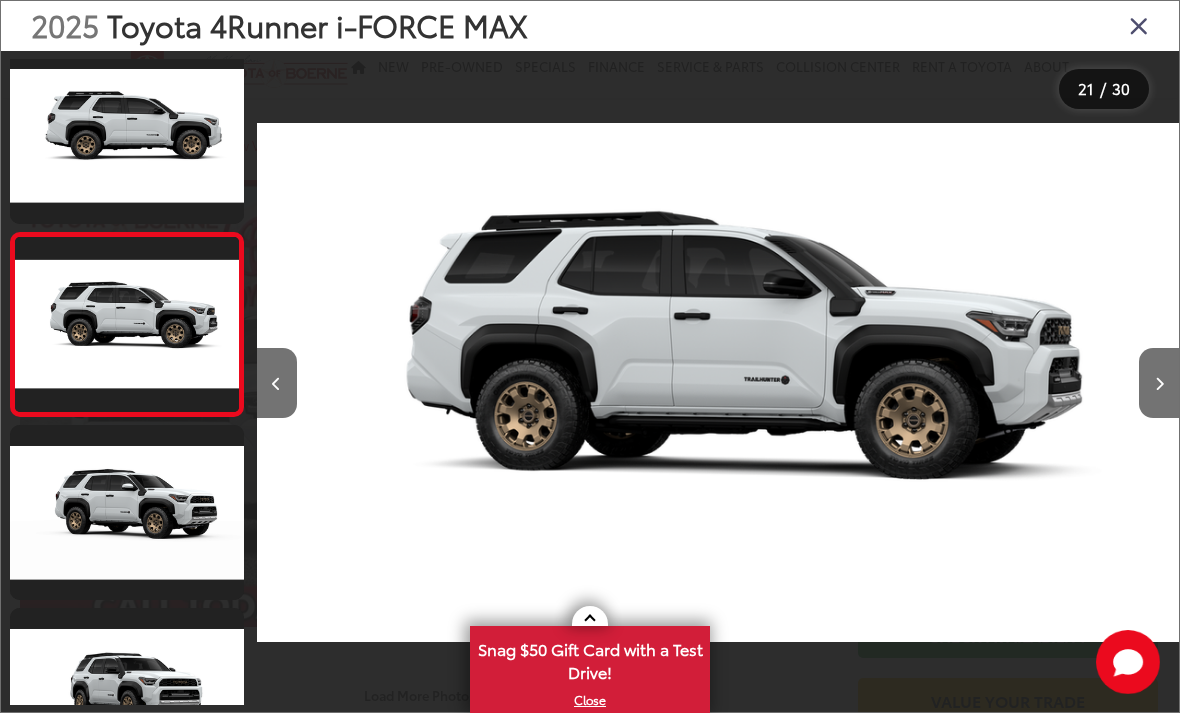 click at bounding box center (1159, 383) 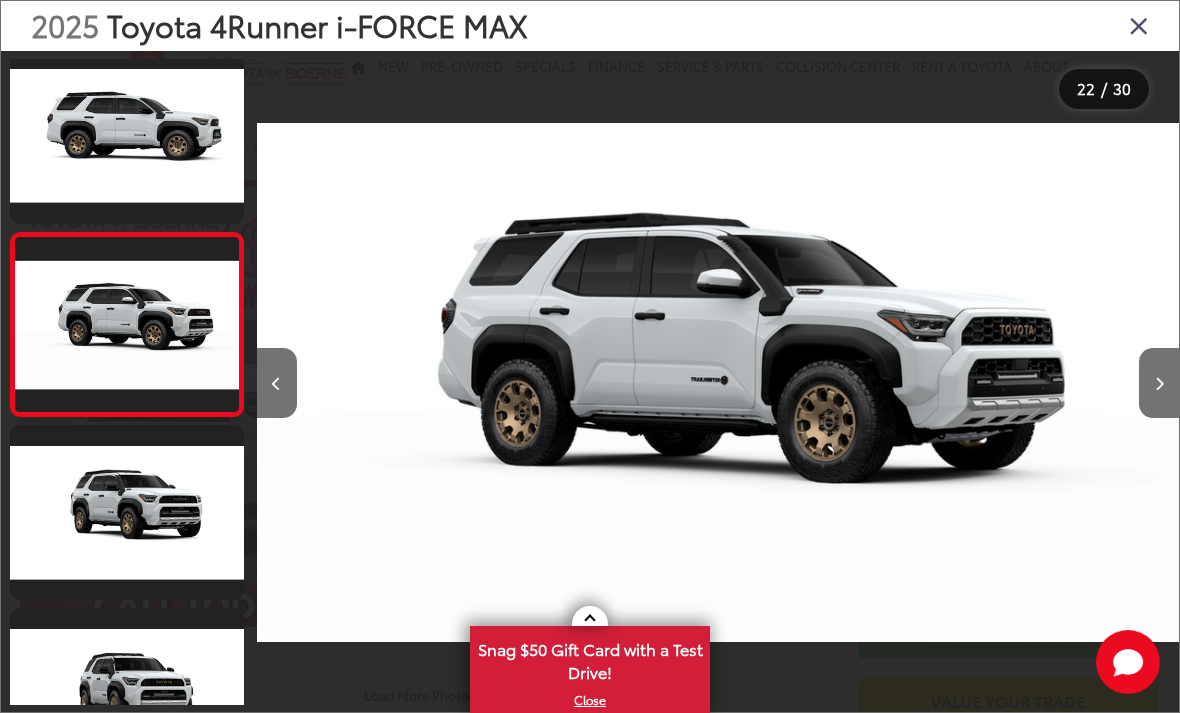 click at bounding box center [1159, 384] 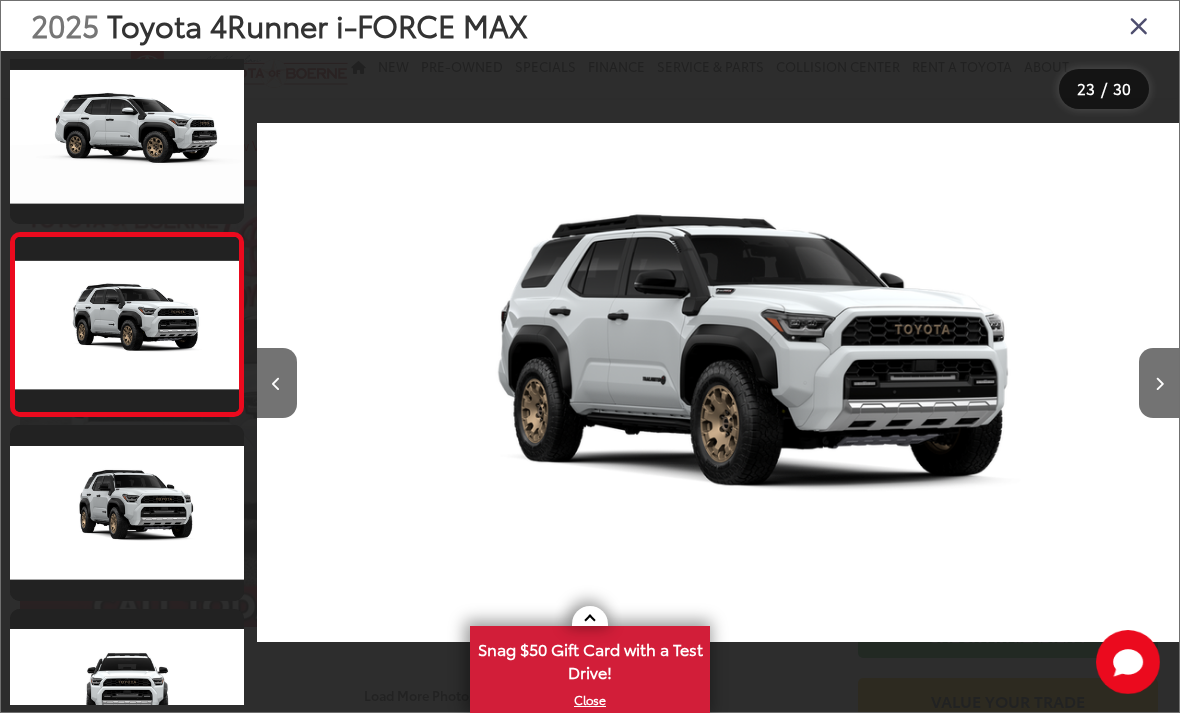 click at bounding box center [1159, 383] 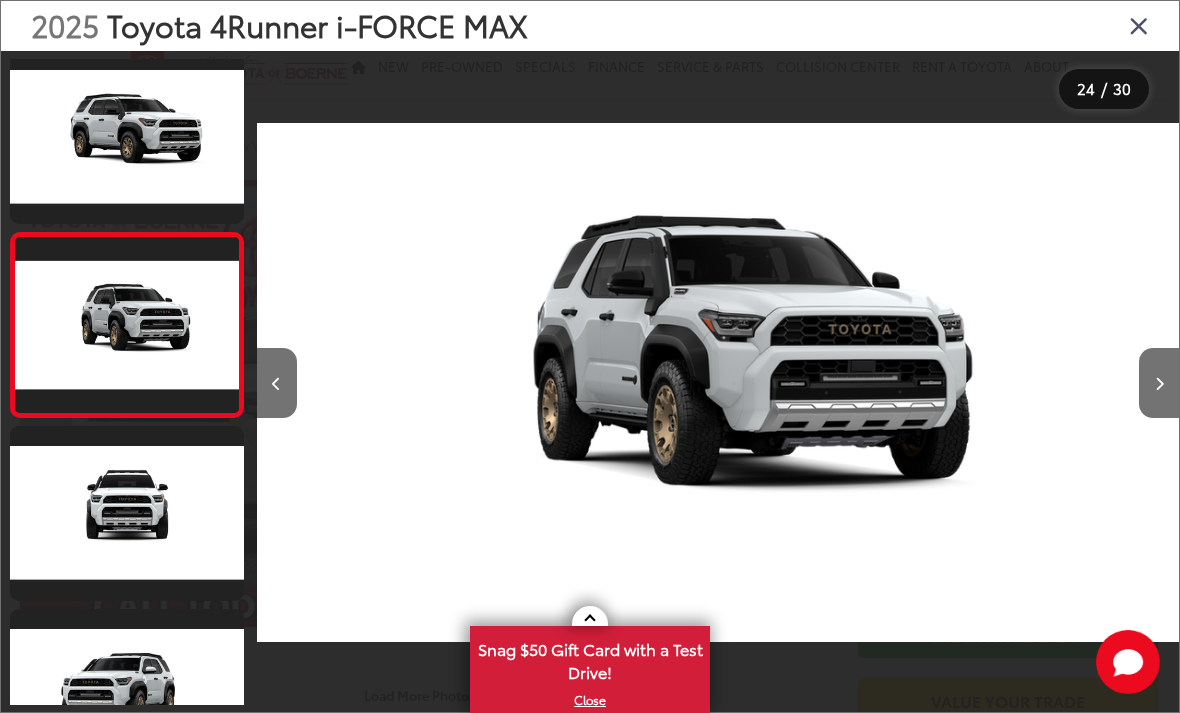 click at bounding box center (1159, 383) 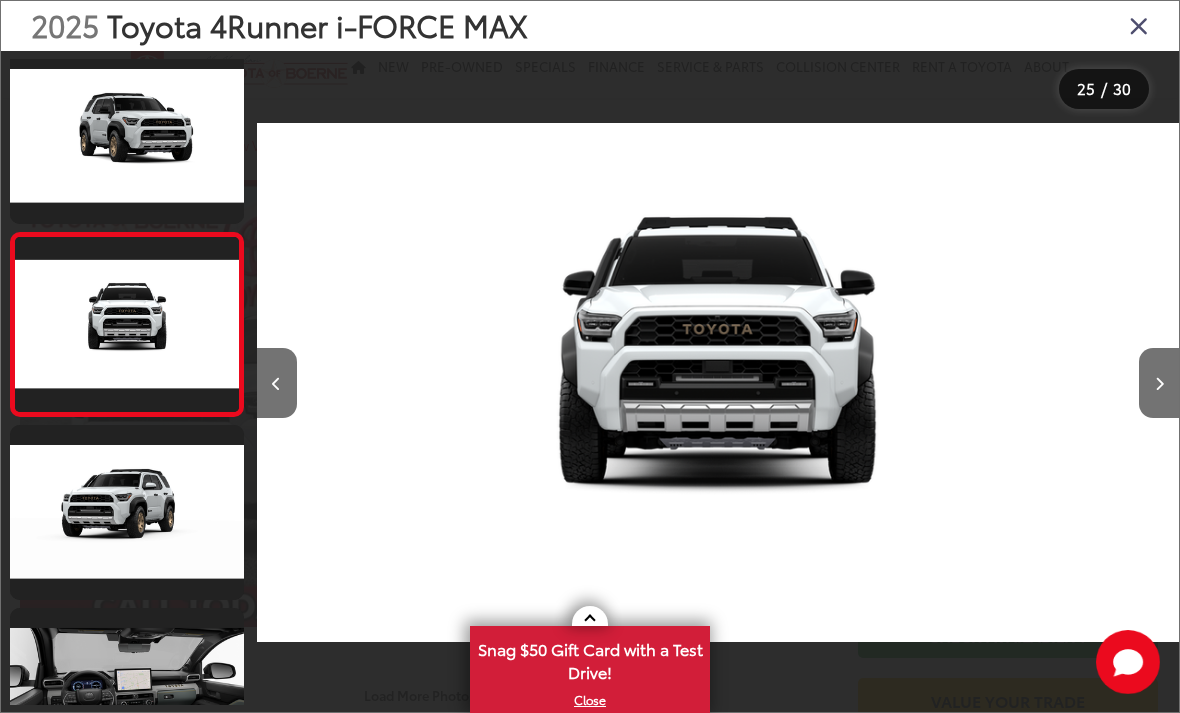 click at bounding box center (1159, 383) 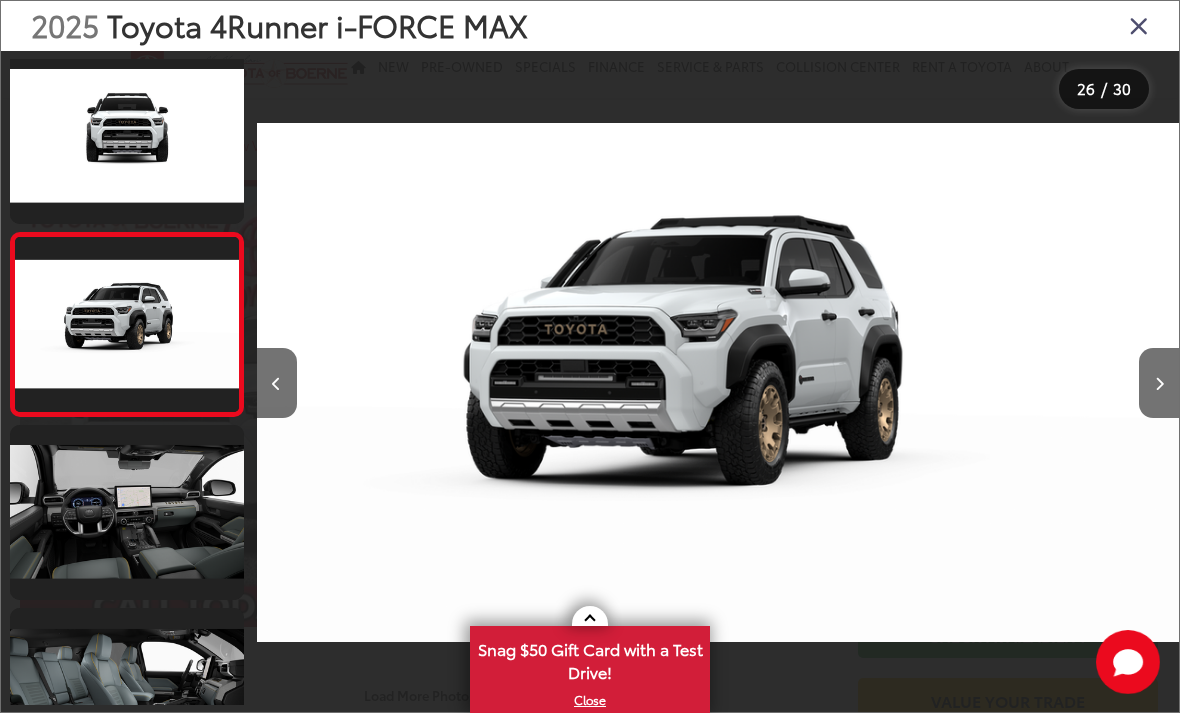 click at bounding box center [1159, 383] 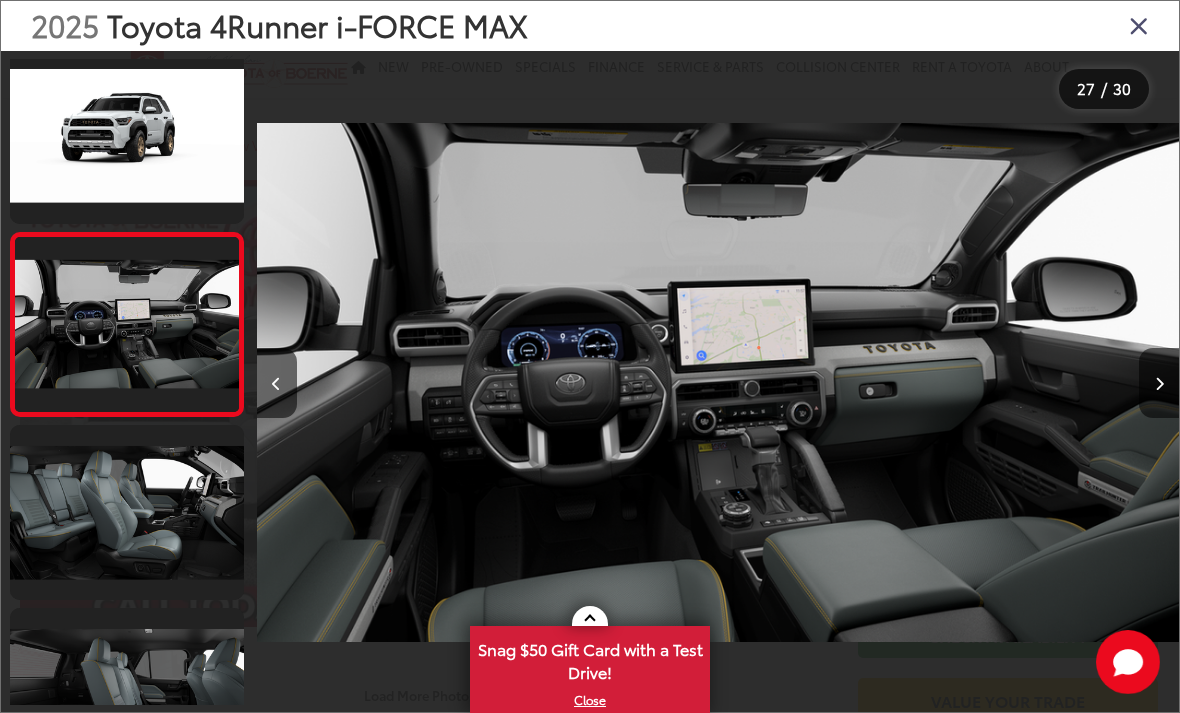 click at bounding box center (1159, 383) 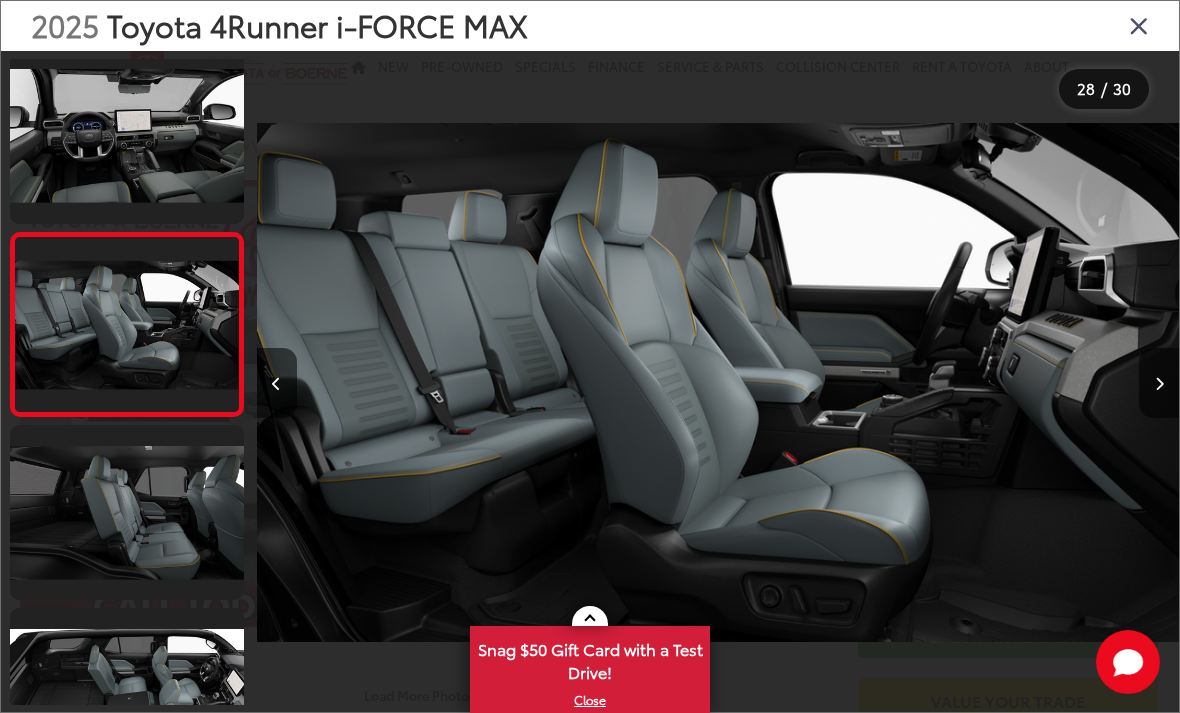 click at bounding box center (1159, 383) 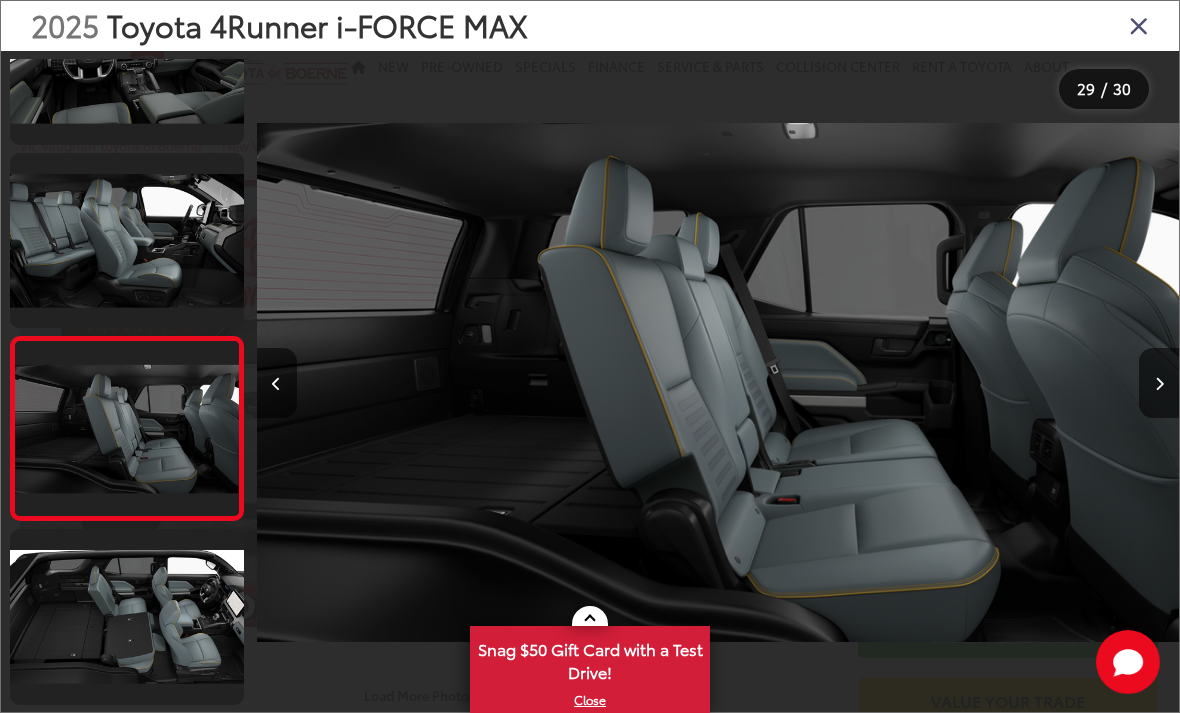 click at bounding box center [1159, 383] 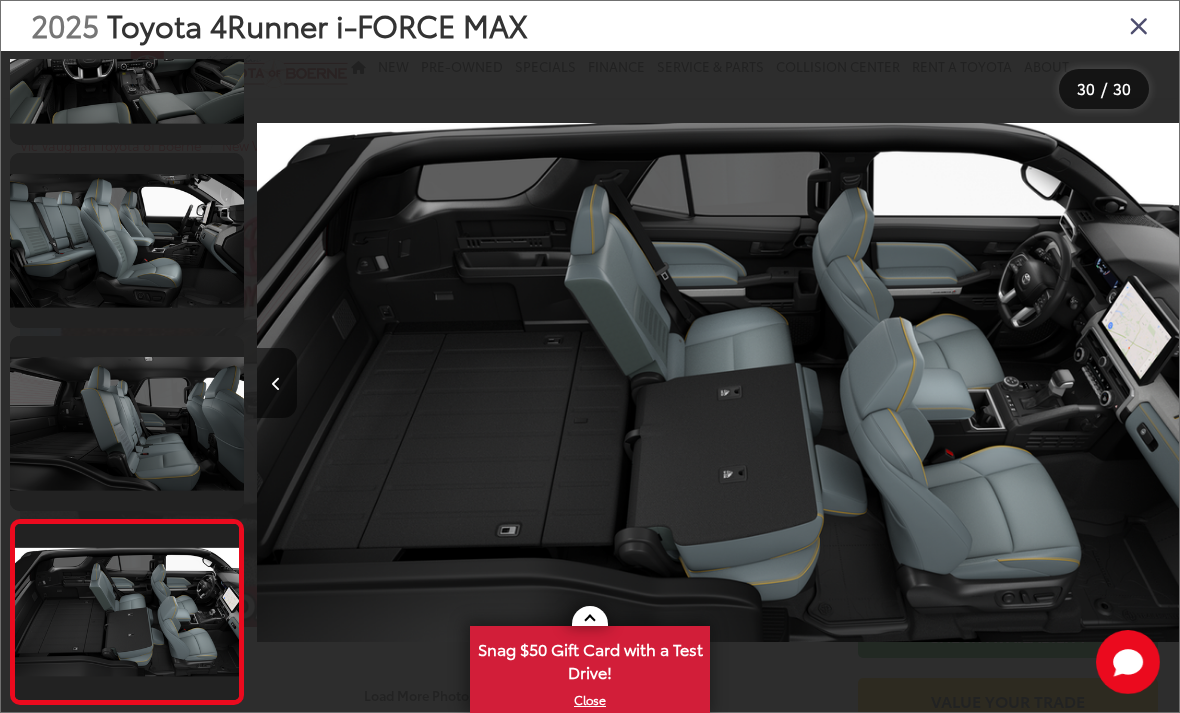 click at bounding box center (1063, 382) 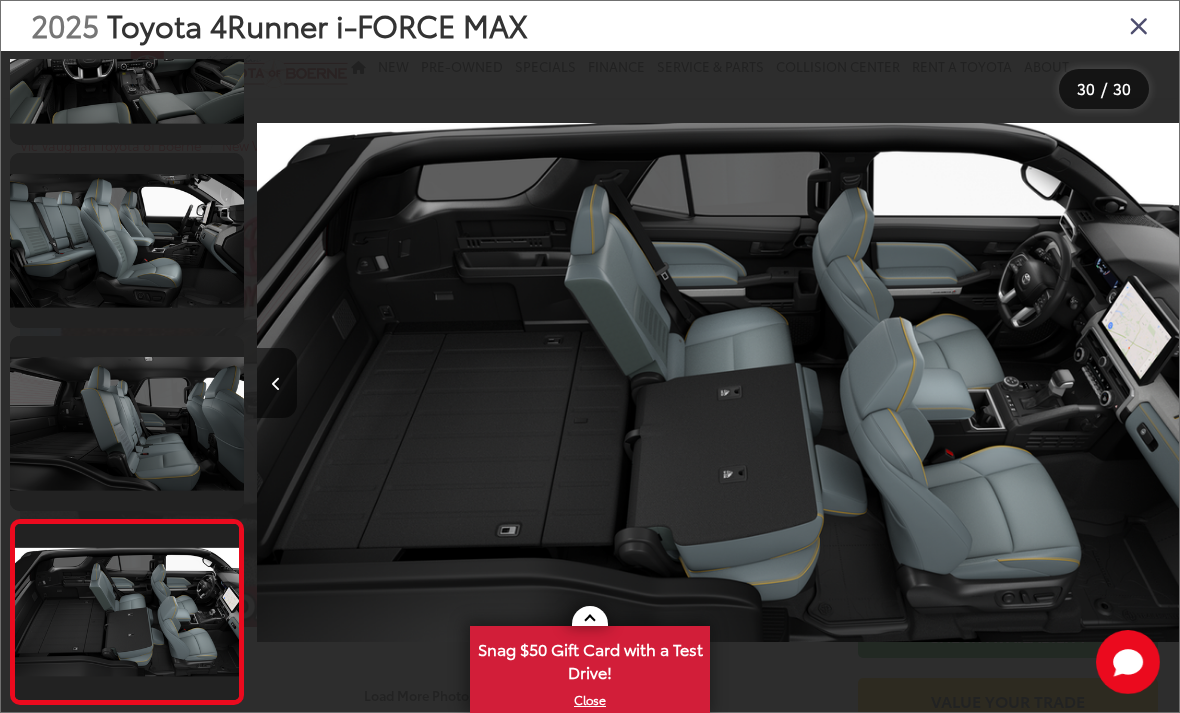 click at bounding box center [1139, 25] 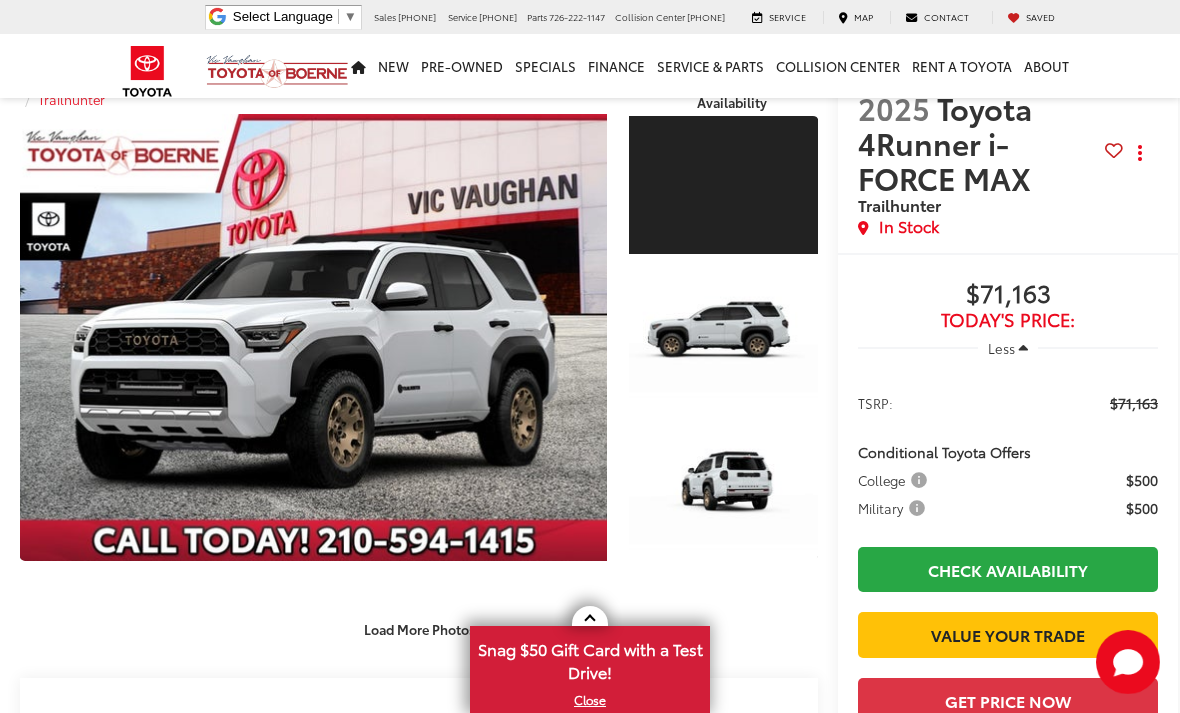 click on "Military" at bounding box center (893, 508) 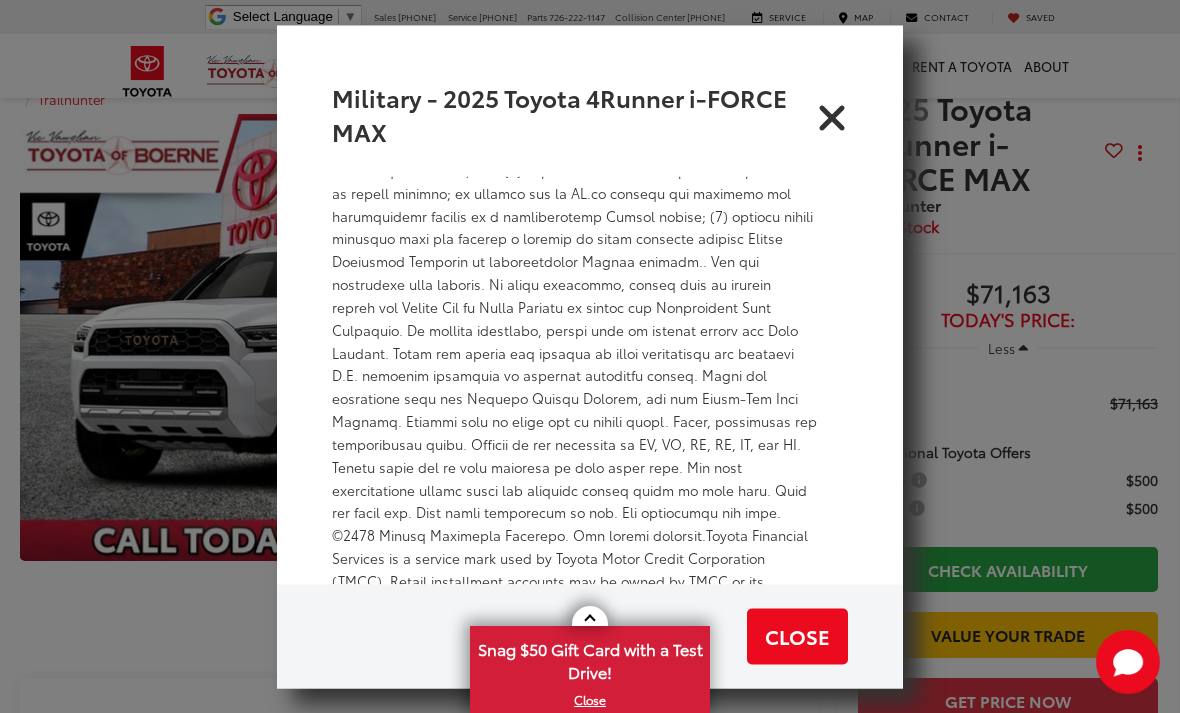 scroll, scrollTop: 701, scrollLeft: 0, axis: vertical 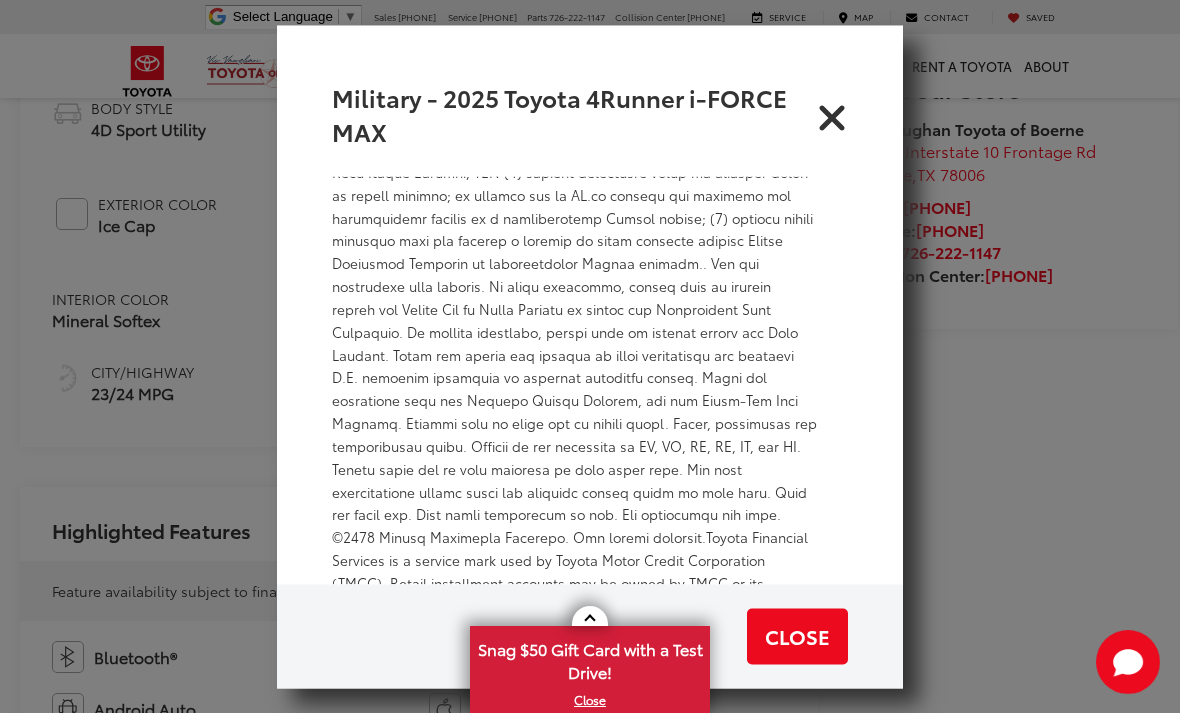 click at bounding box center (832, 114) 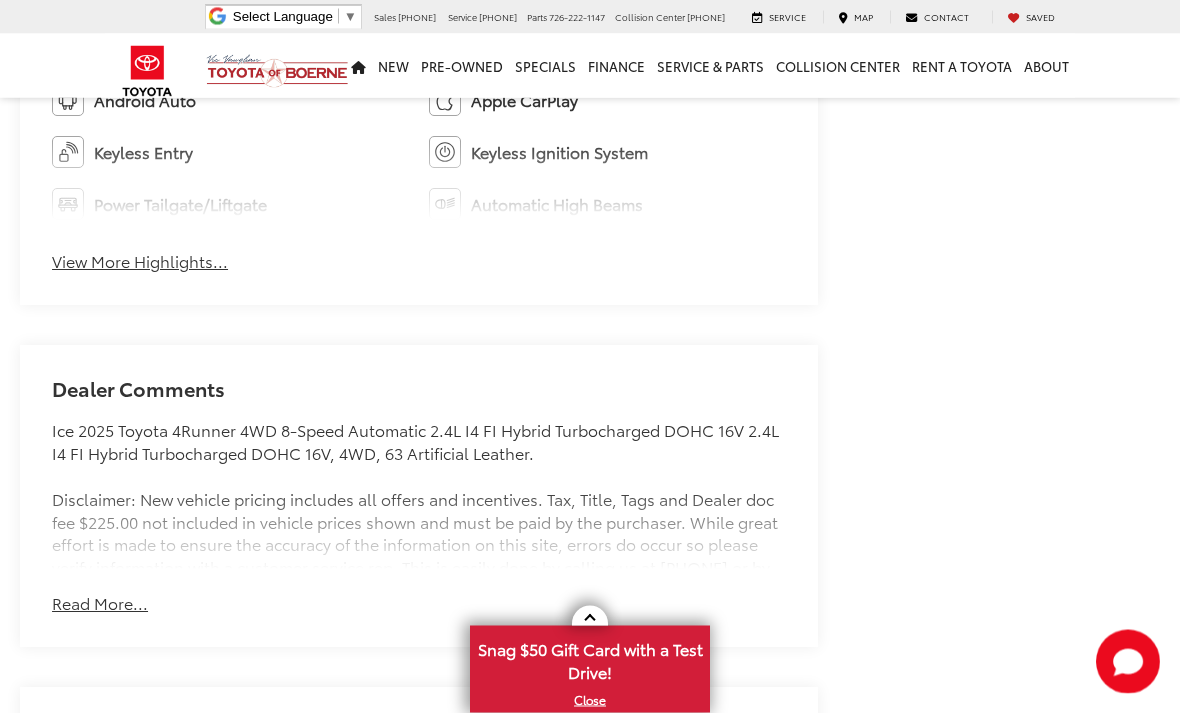 scroll, scrollTop: 1410, scrollLeft: 0, axis: vertical 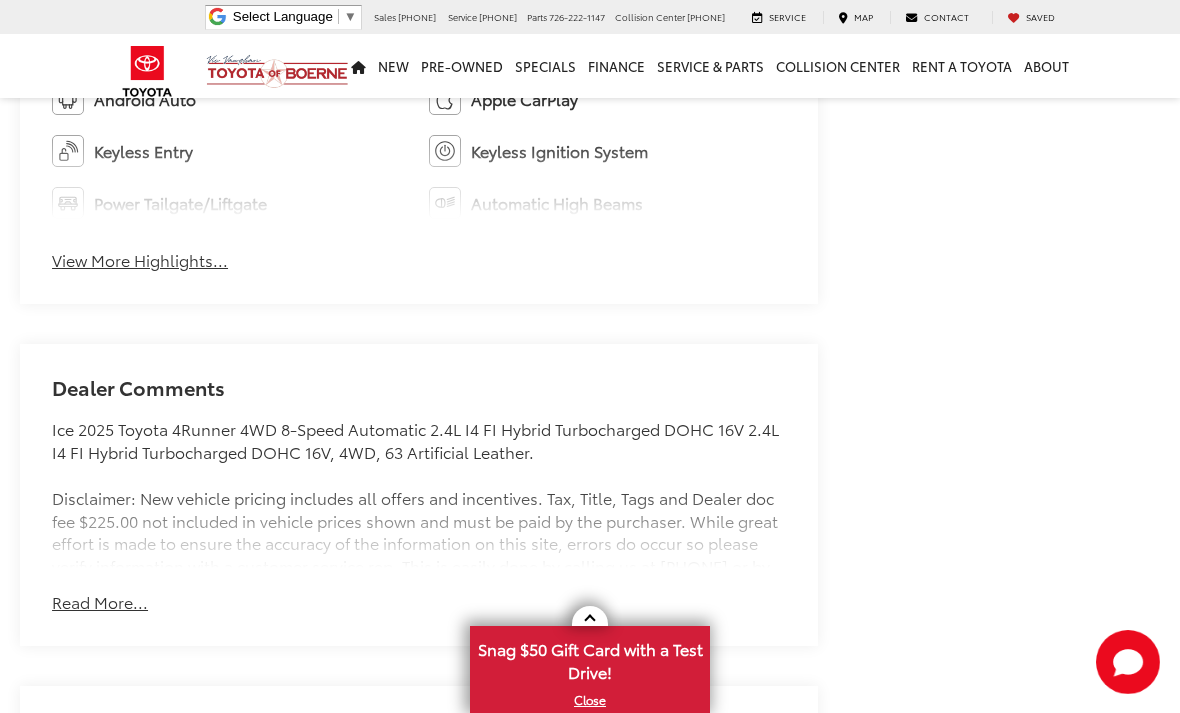 click on "Read More..." at bounding box center (100, 602) 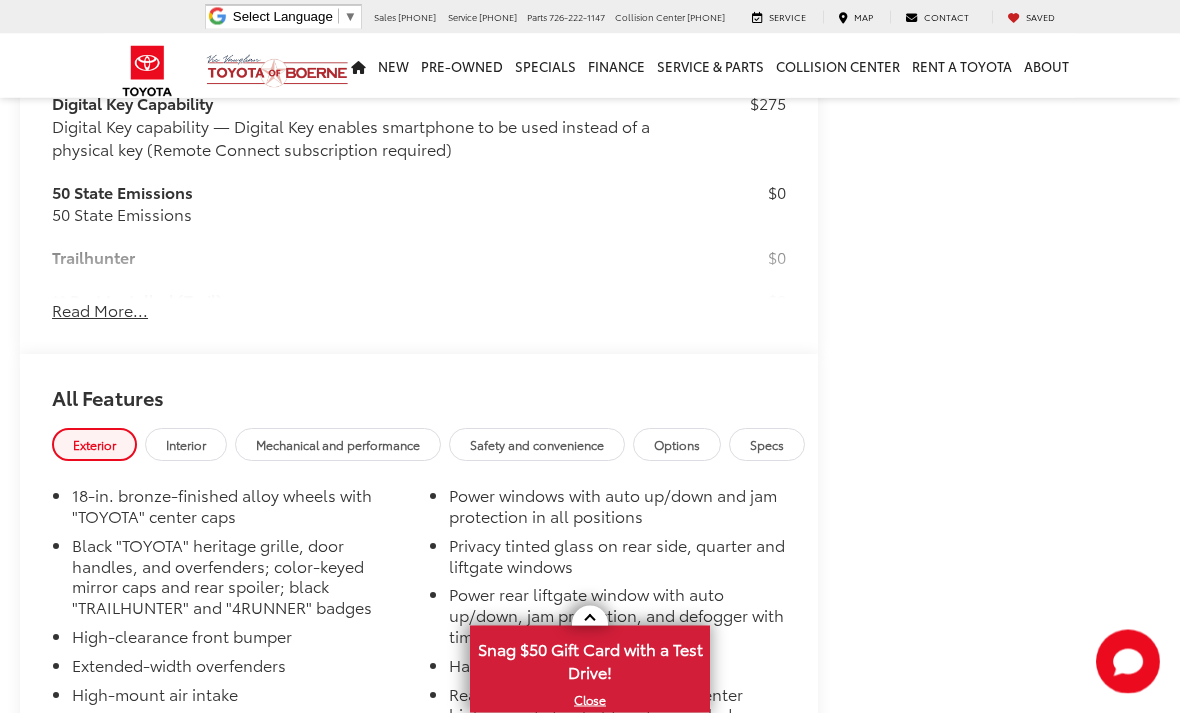 scroll, scrollTop: 2339, scrollLeft: 0, axis: vertical 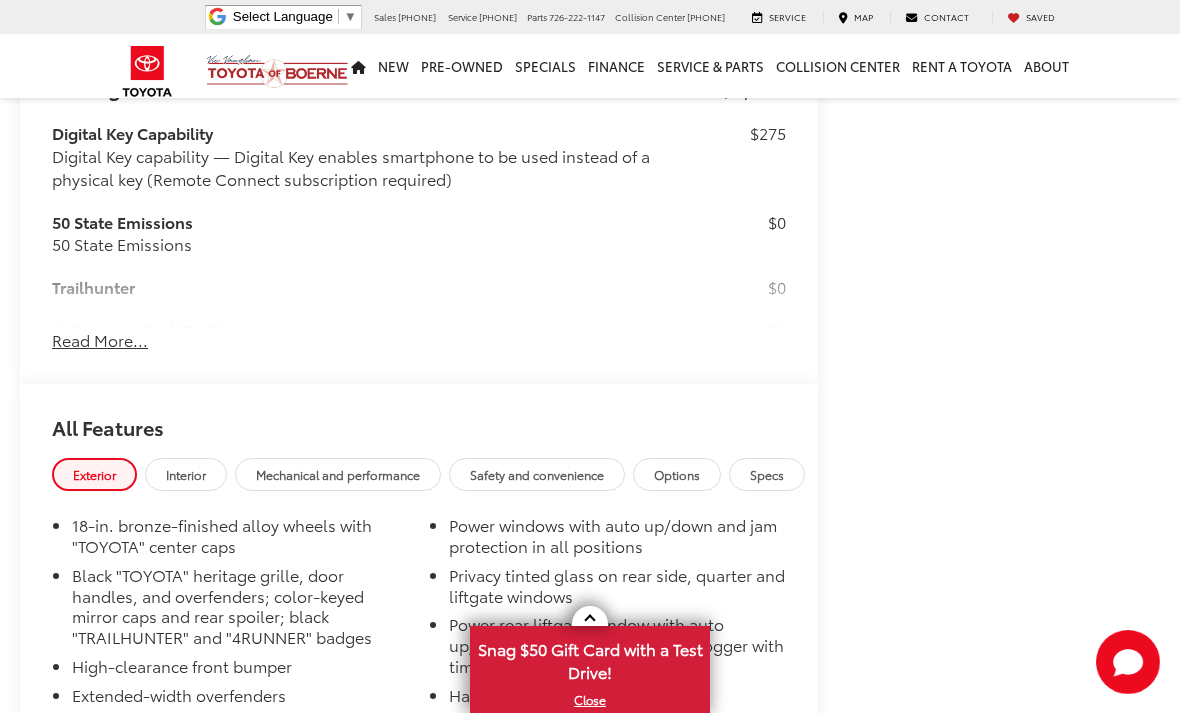 click on "Read More..." at bounding box center [100, 340] 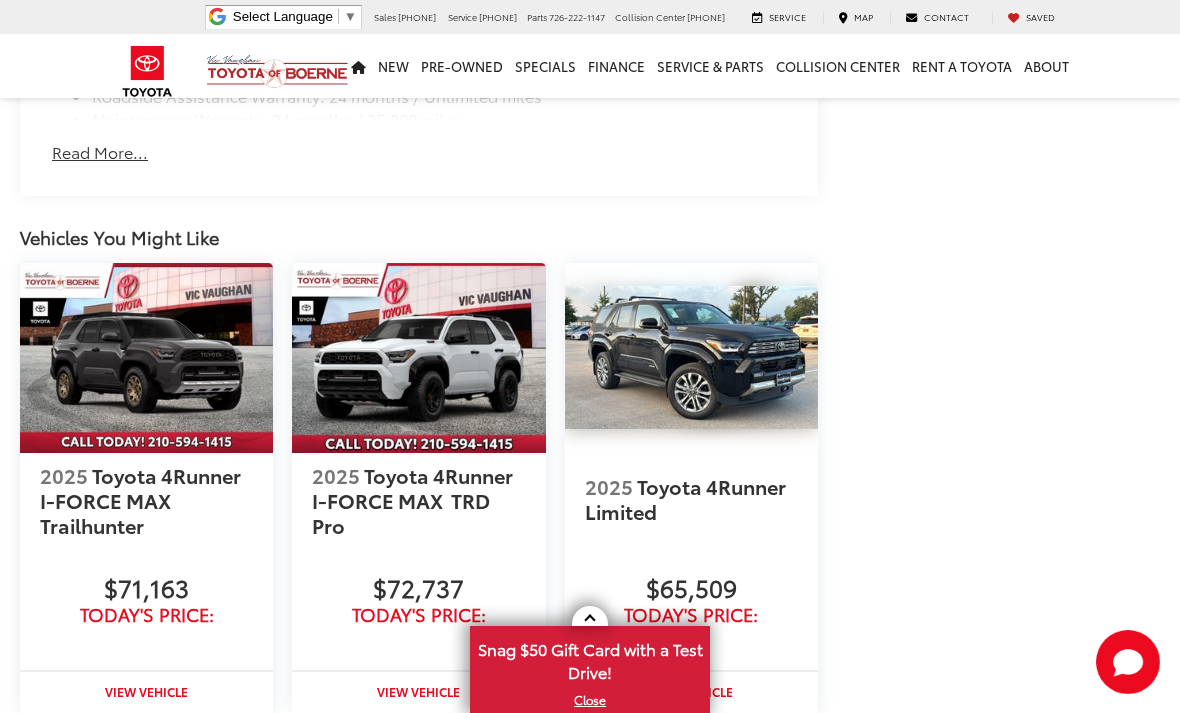 scroll, scrollTop: 5136, scrollLeft: 0, axis: vertical 